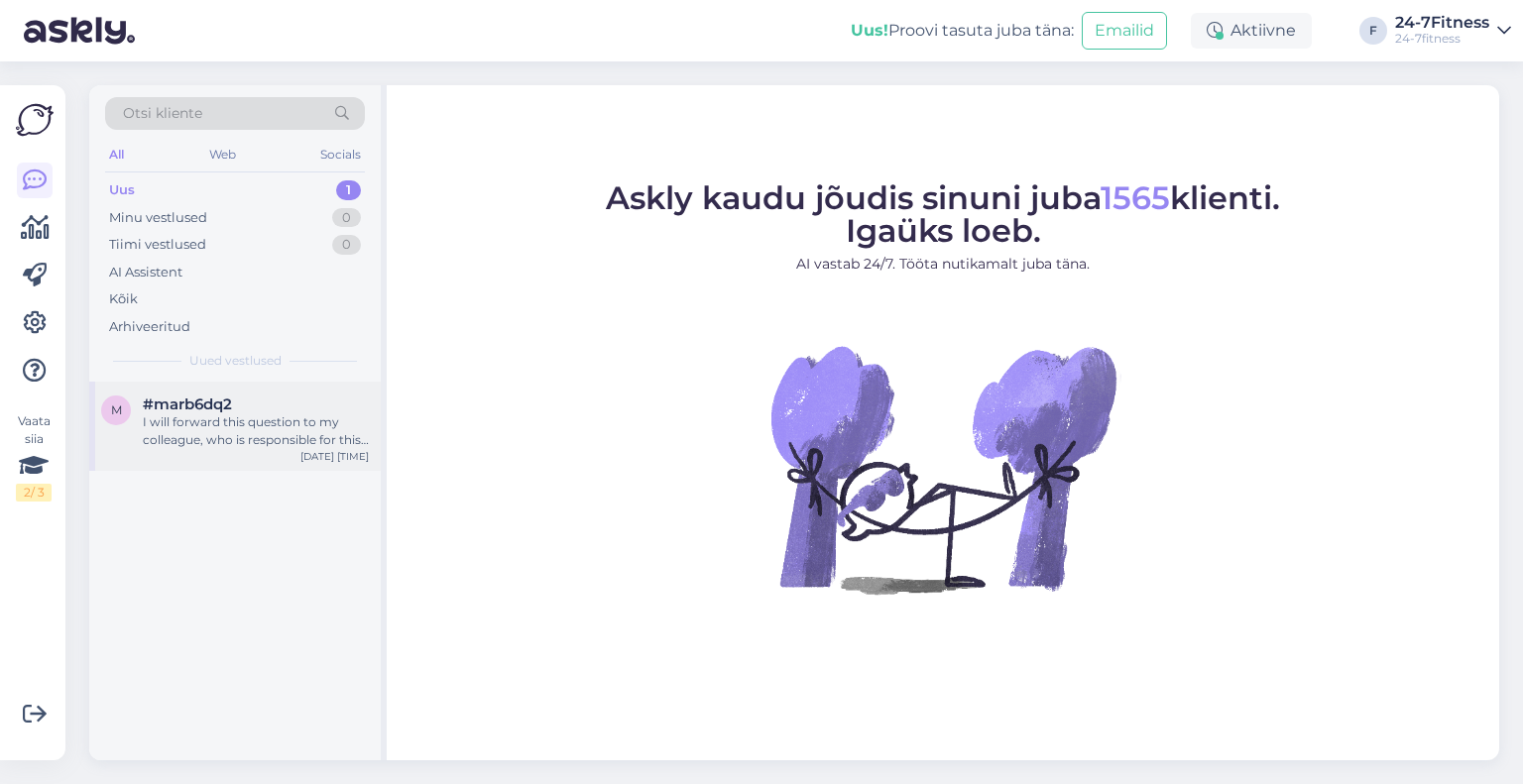 scroll, scrollTop: 0, scrollLeft: 0, axis: both 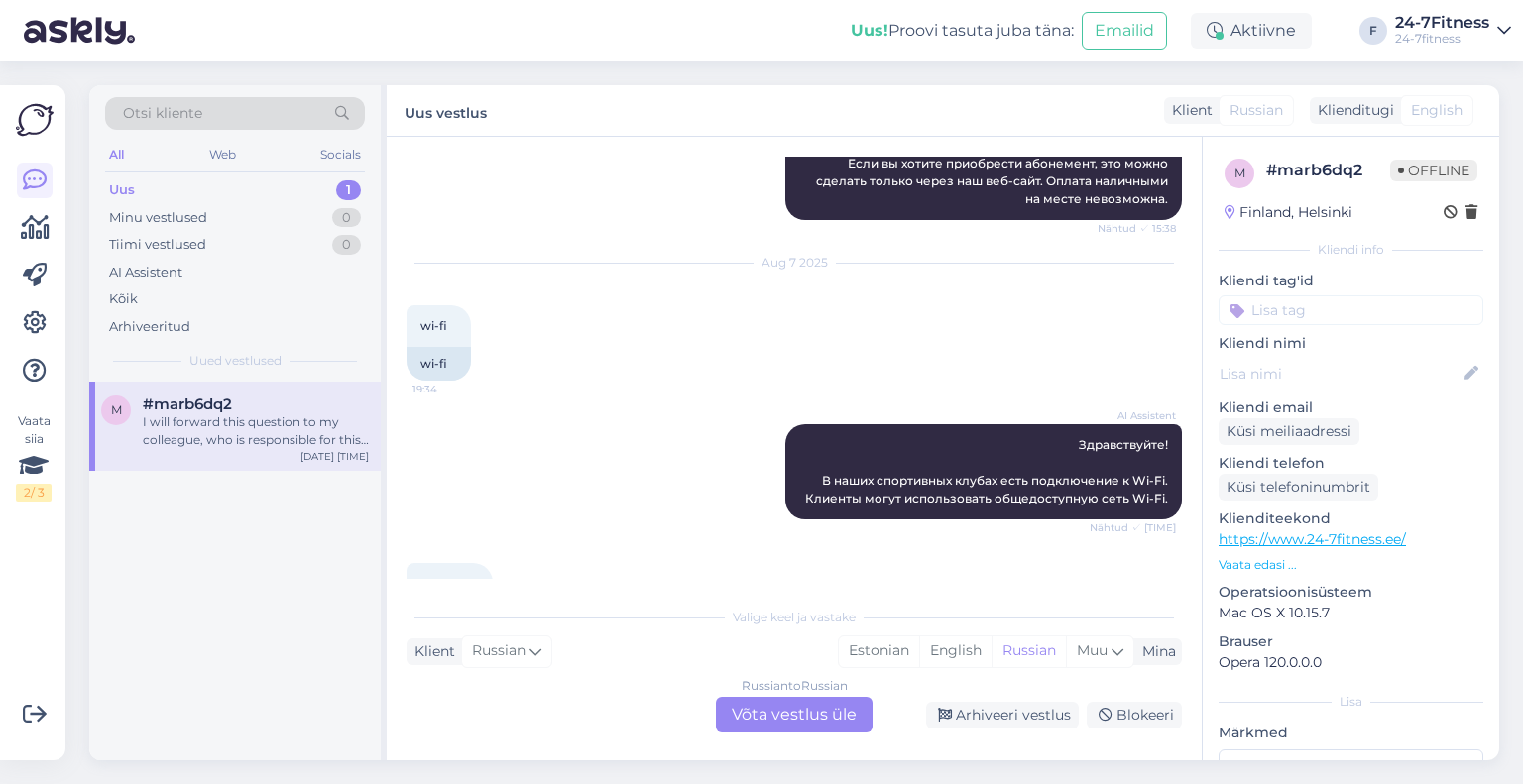 click on "Uus! Proovi tasuta juba täna: Emailid Aktiivne F 24-7Fitness 24-7fitness" at bounding box center [762, 31] 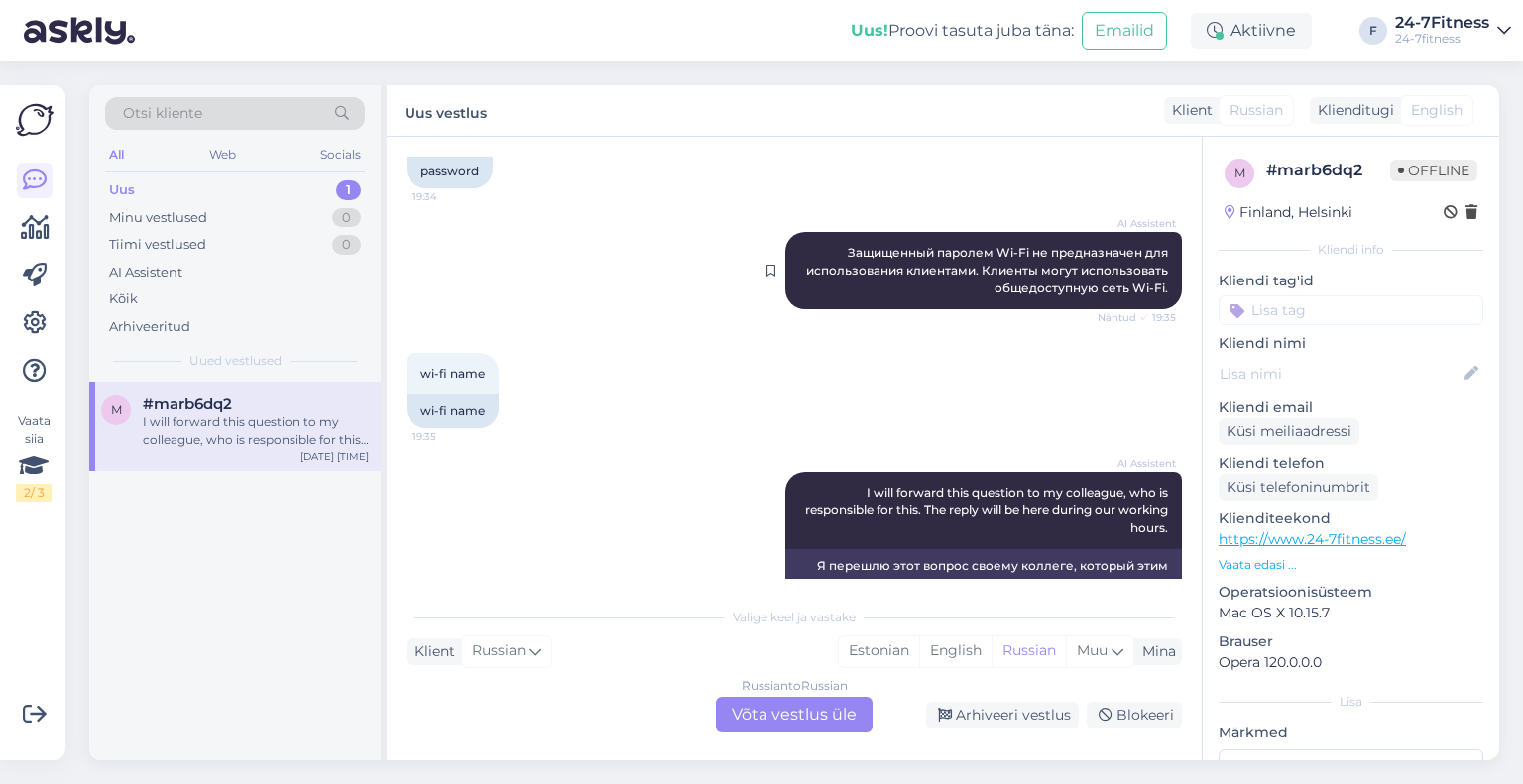 scroll, scrollTop: 988, scrollLeft: 0, axis: vertical 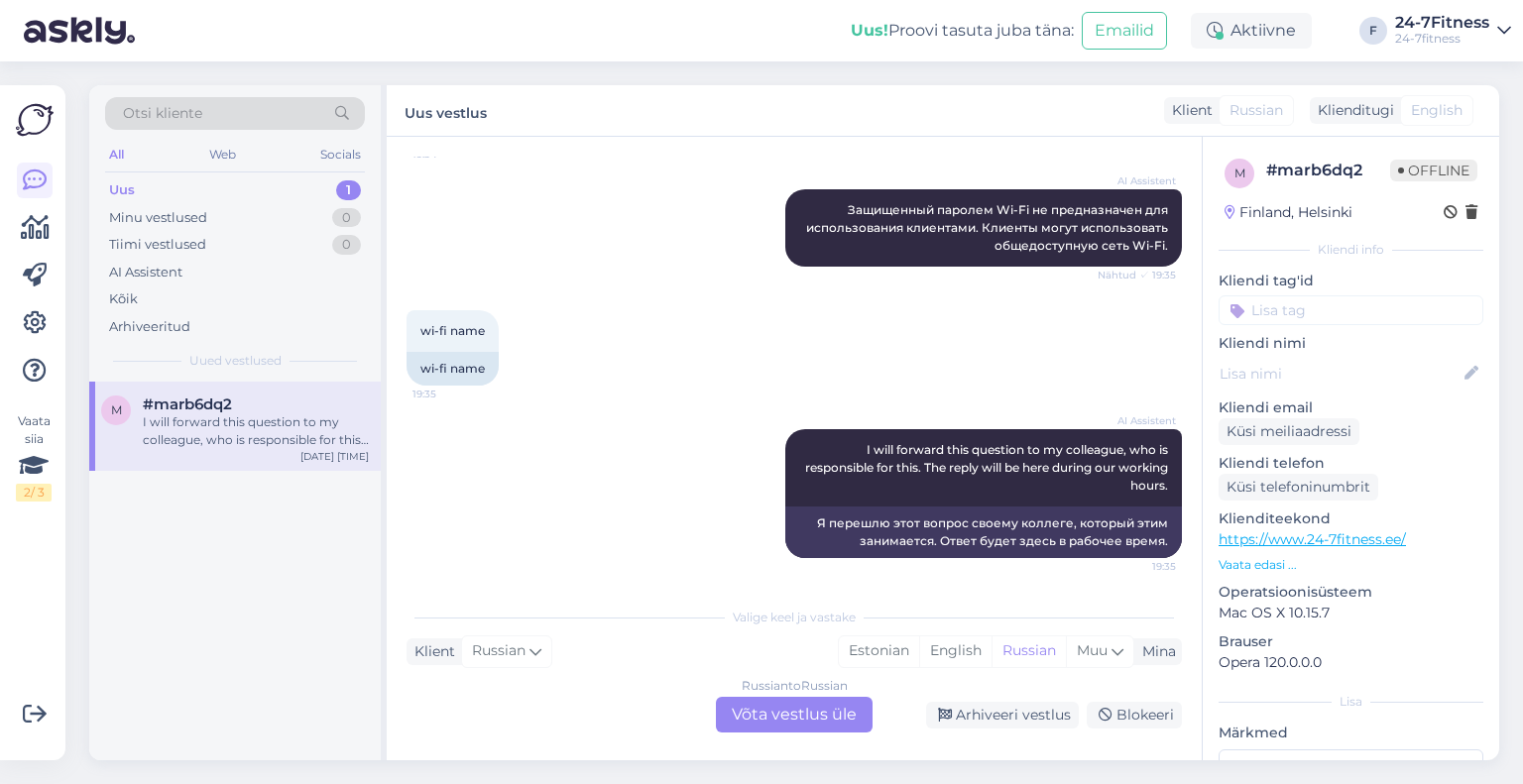 click on "Russian  to  Russian Võta vestlus üle" at bounding box center (794, 715) 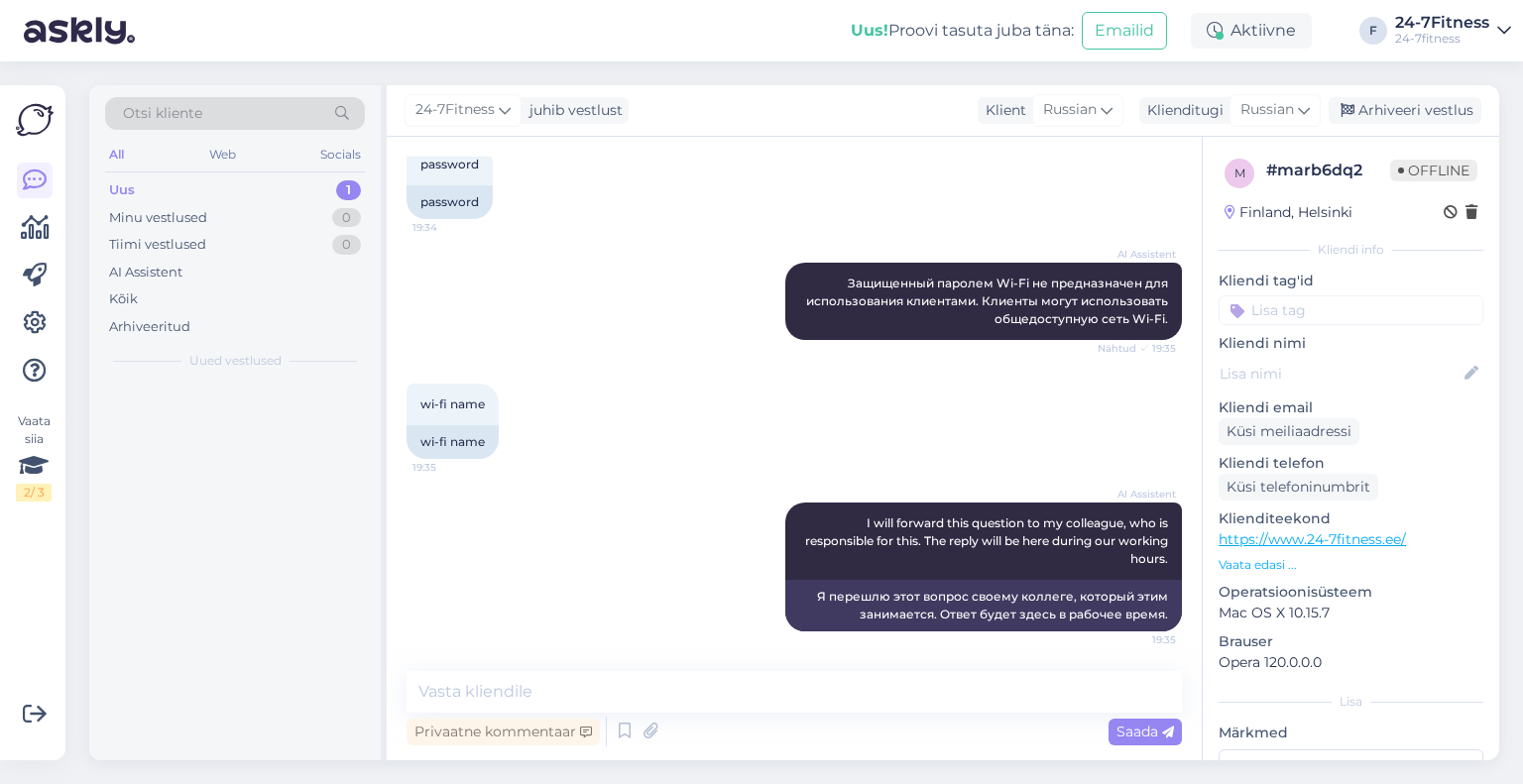 scroll, scrollTop: 914, scrollLeft: 0, axis: vertical 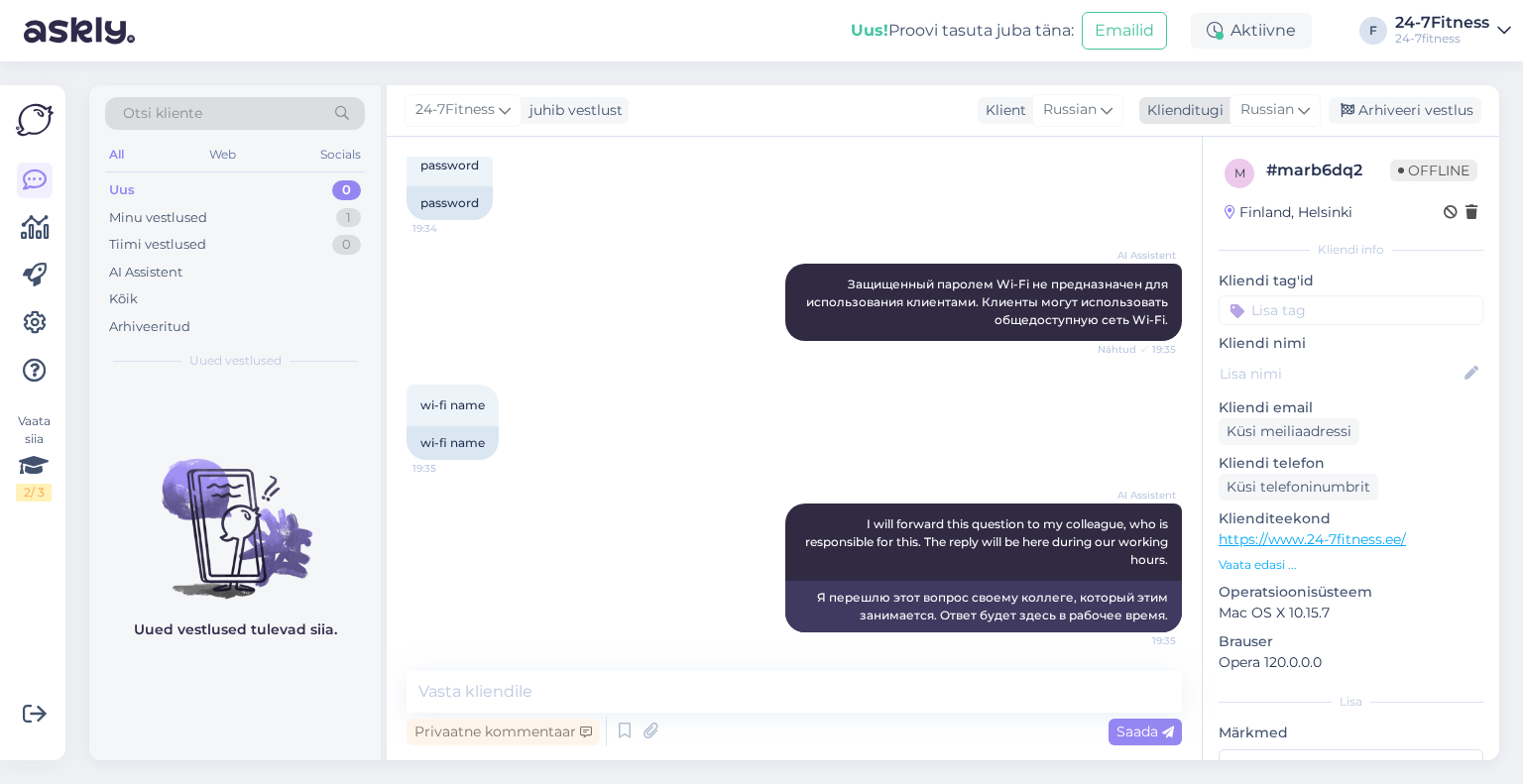 click on "Russian" at bounding box center [1267, 110] 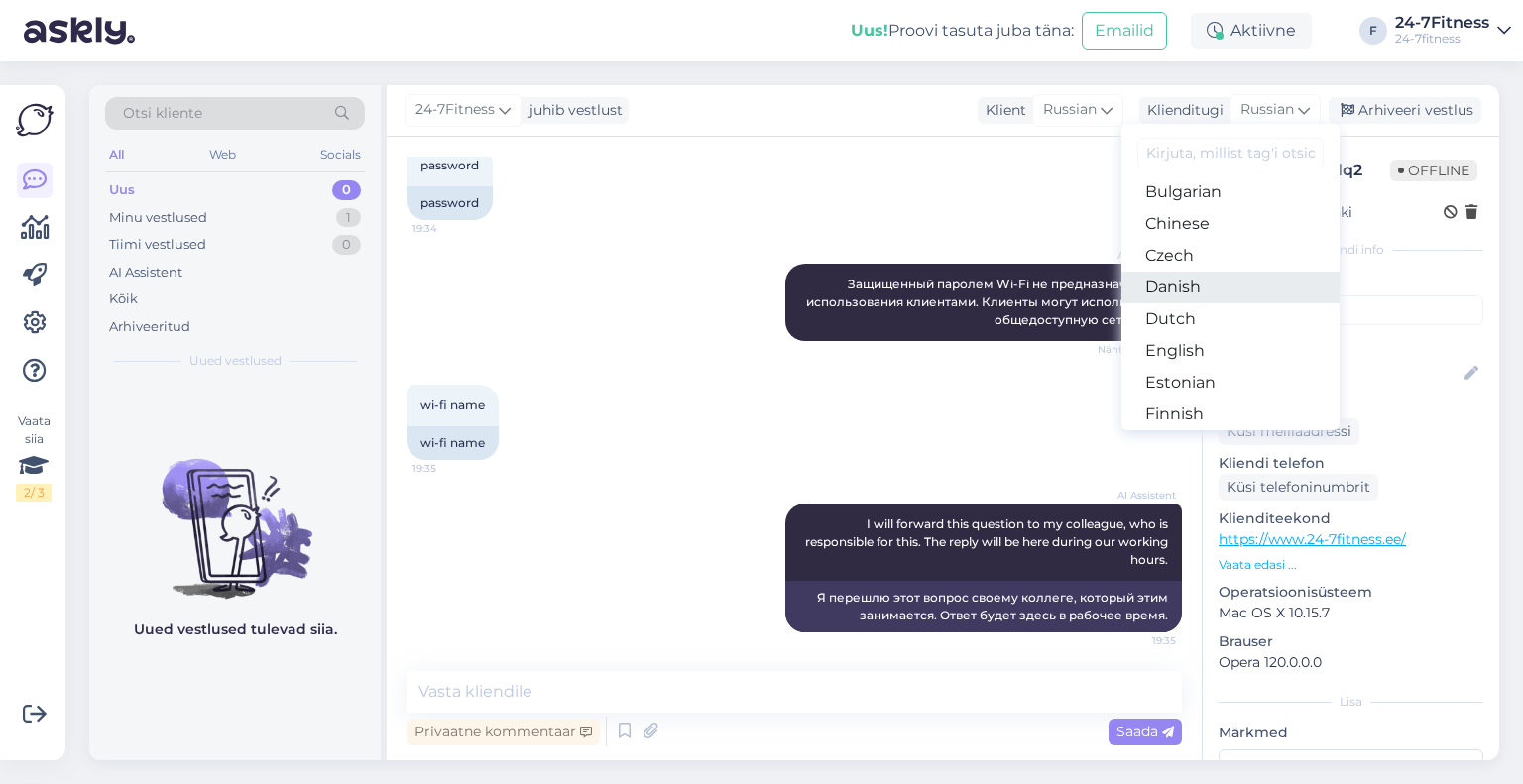 scroll, scrollTop: 99, scrollLeft: 0, axis: vertical 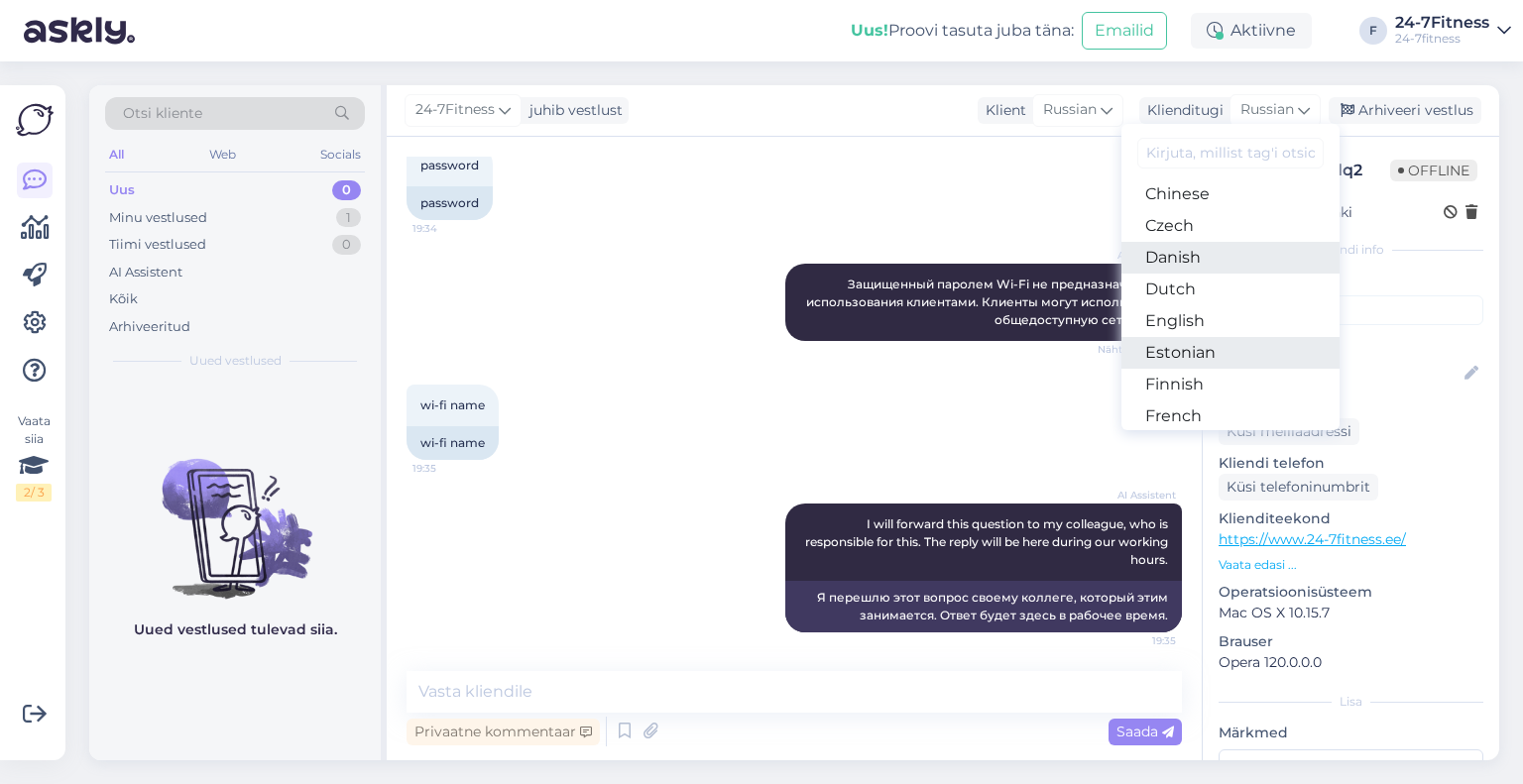 click on "Estonian" at bounding box center (1230, 353) 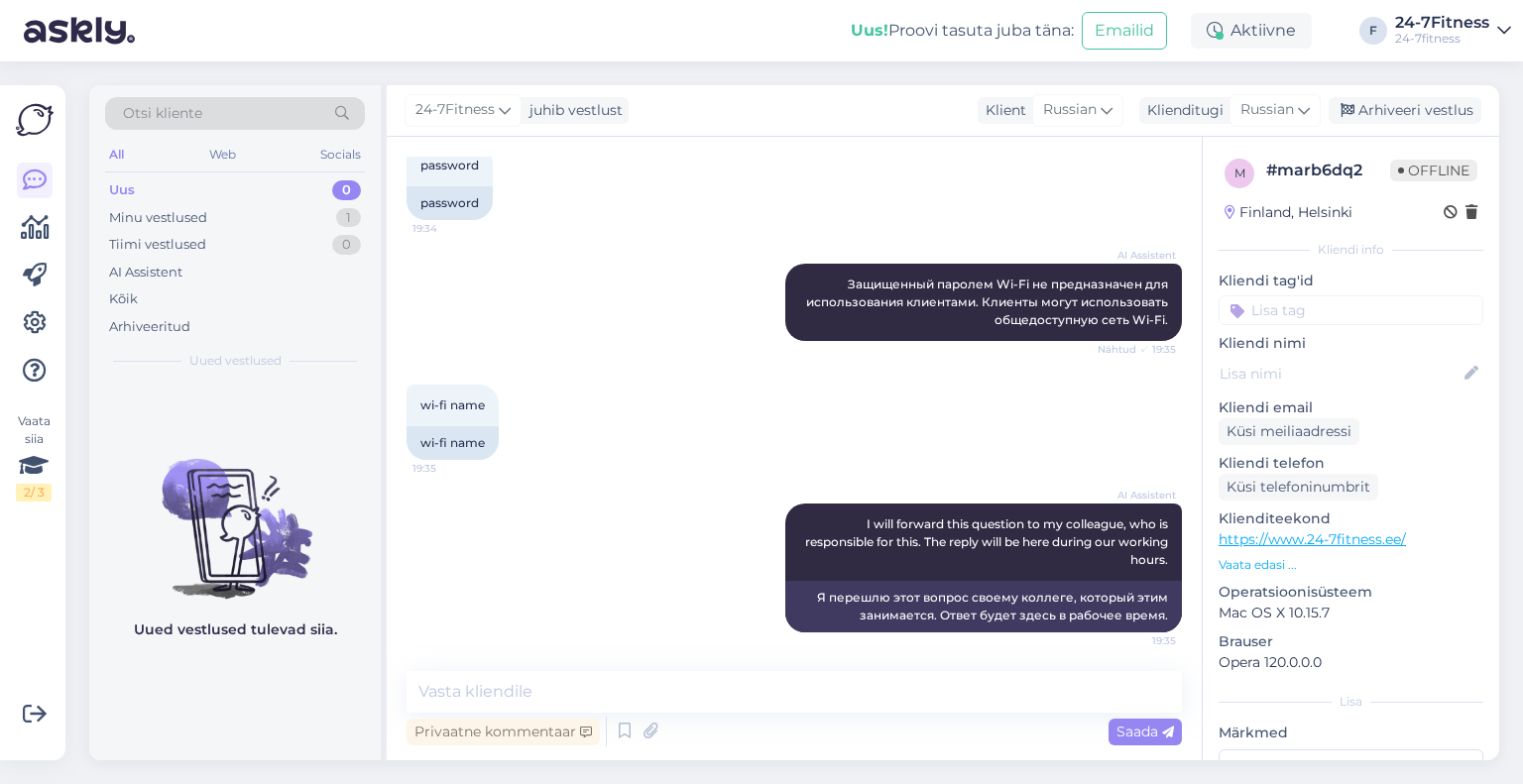 scroll, scrollTop: 941, scrollLeft: 0, axis: vertical 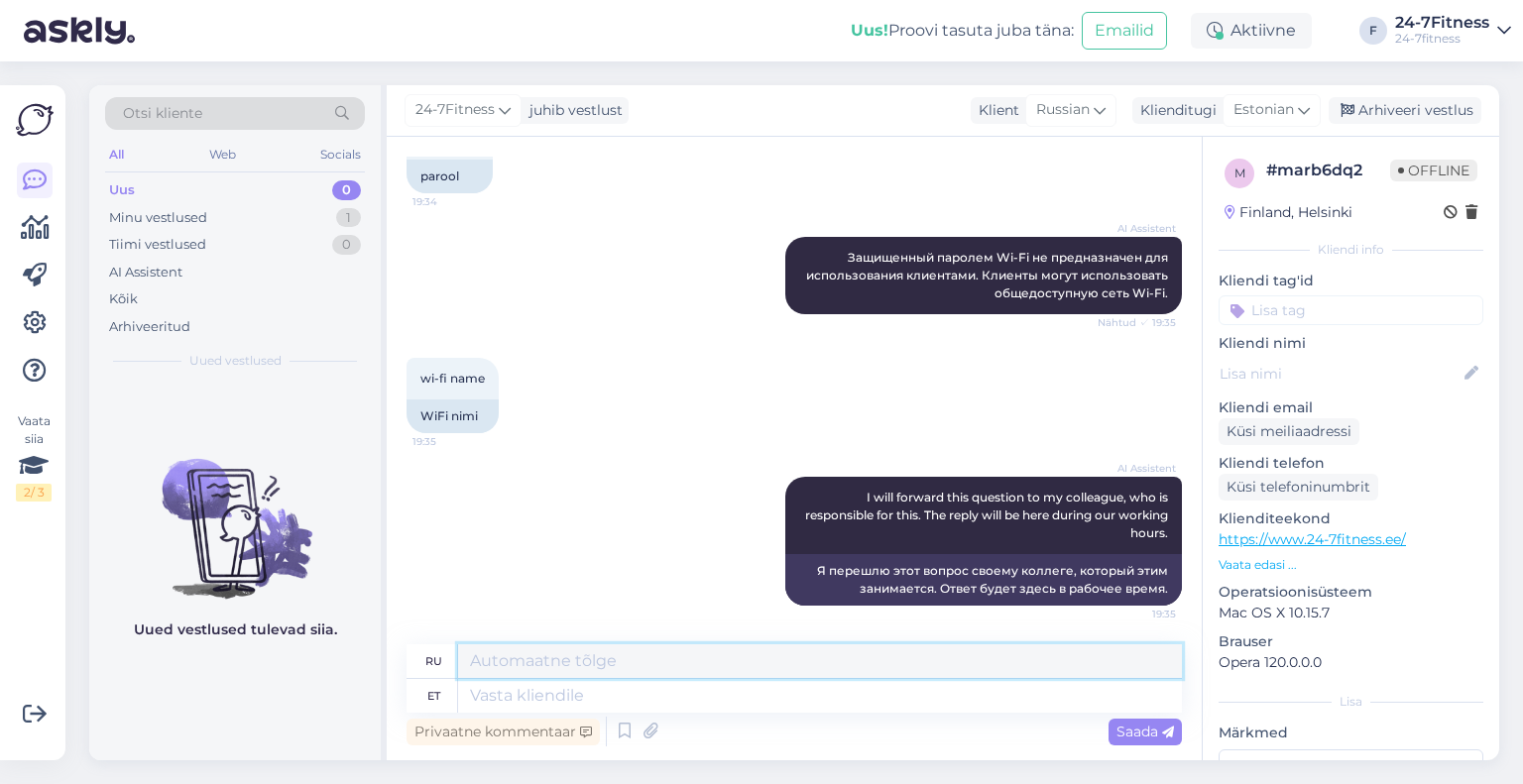 click on "ru et" at bounding box center [794, 678] 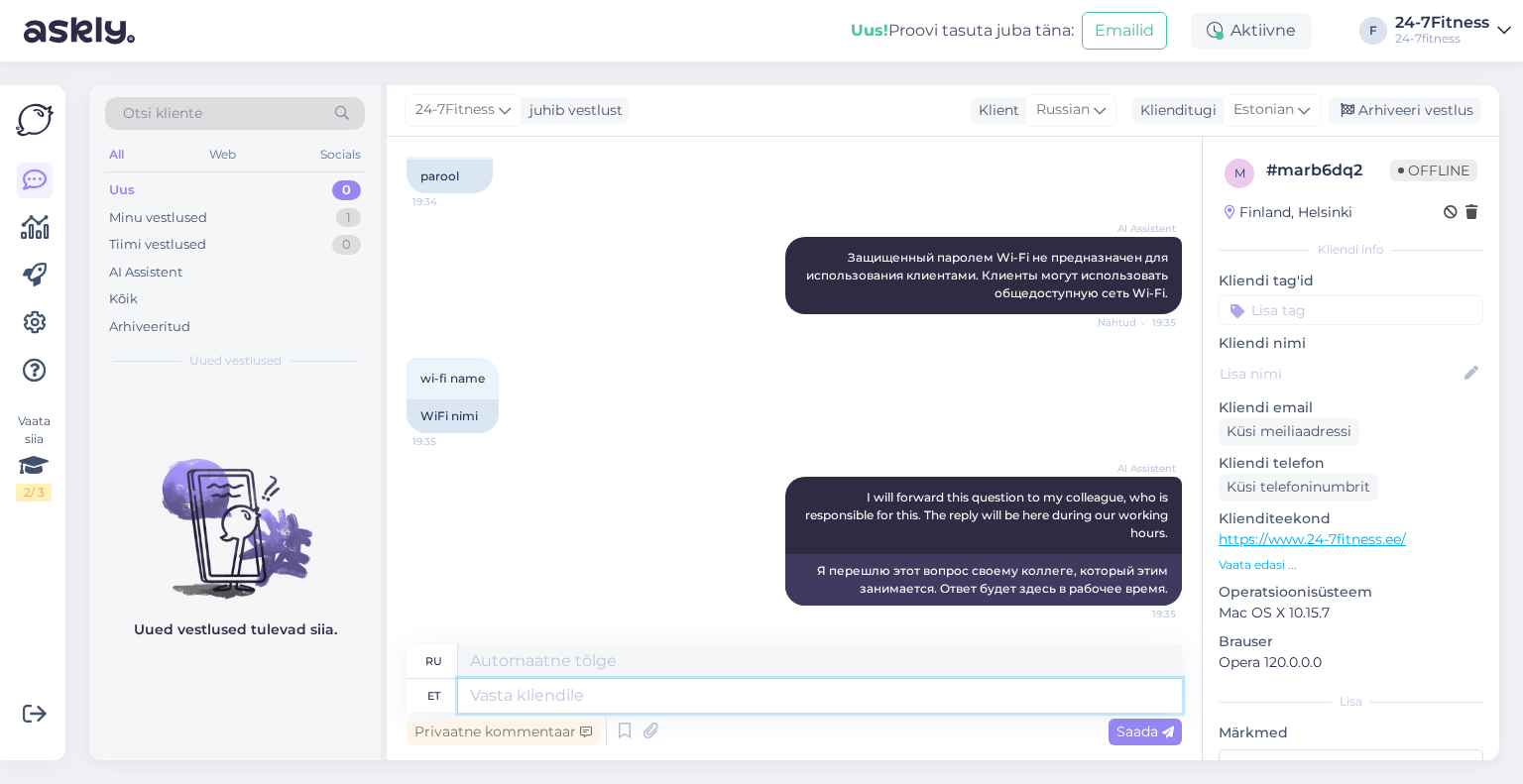 click at bounding box center (820, 696) 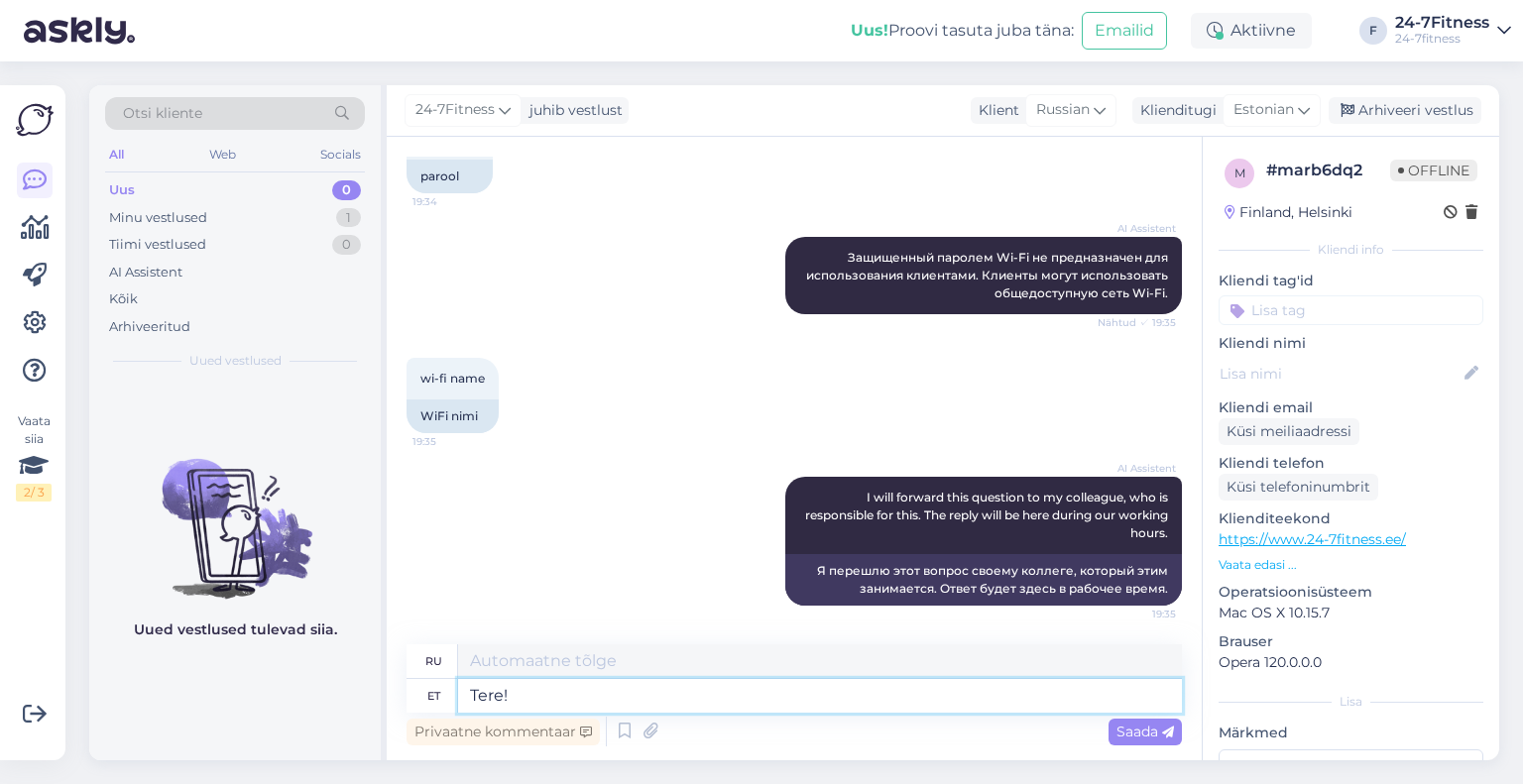 type on "Tere!" 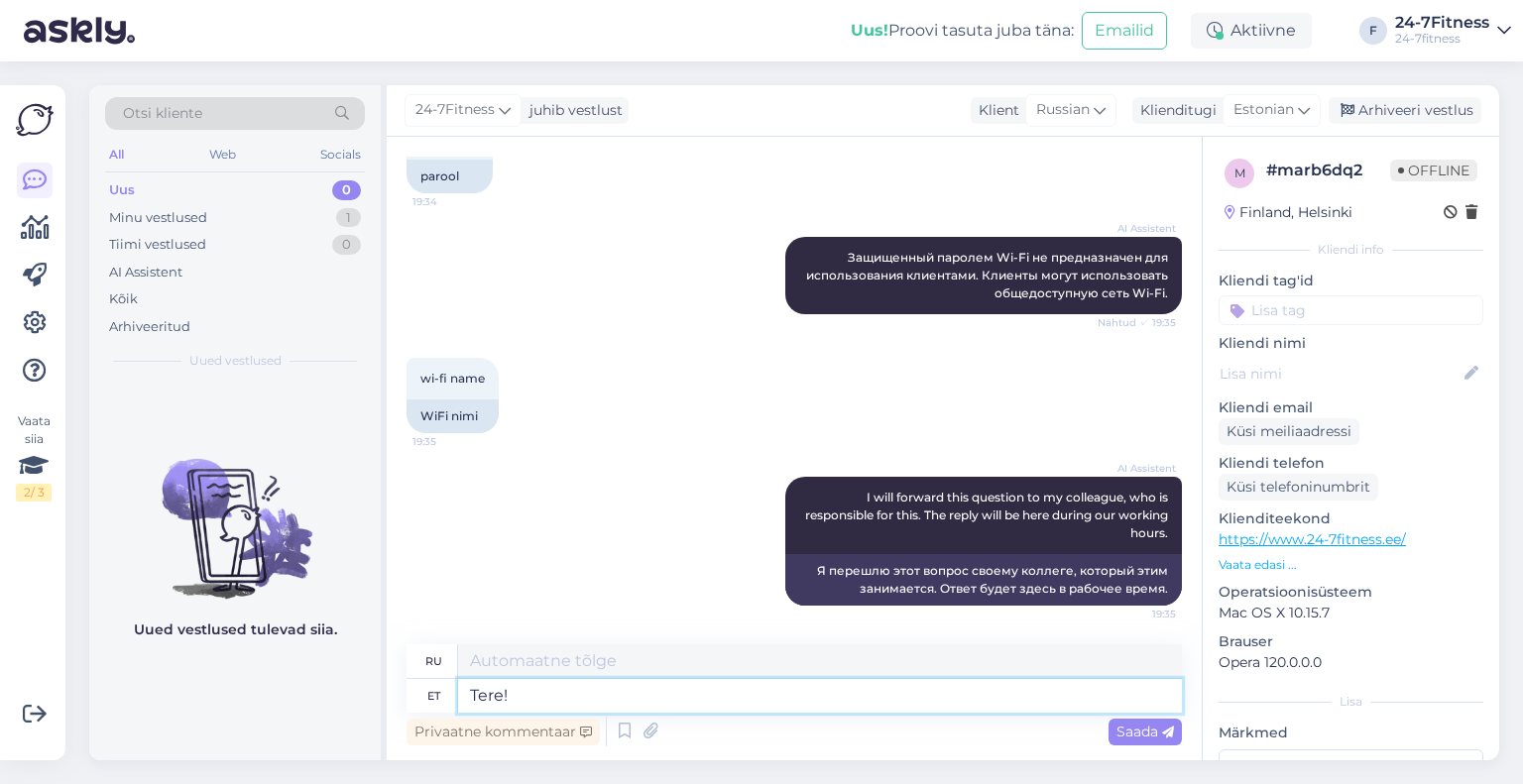 type on "Привет!" 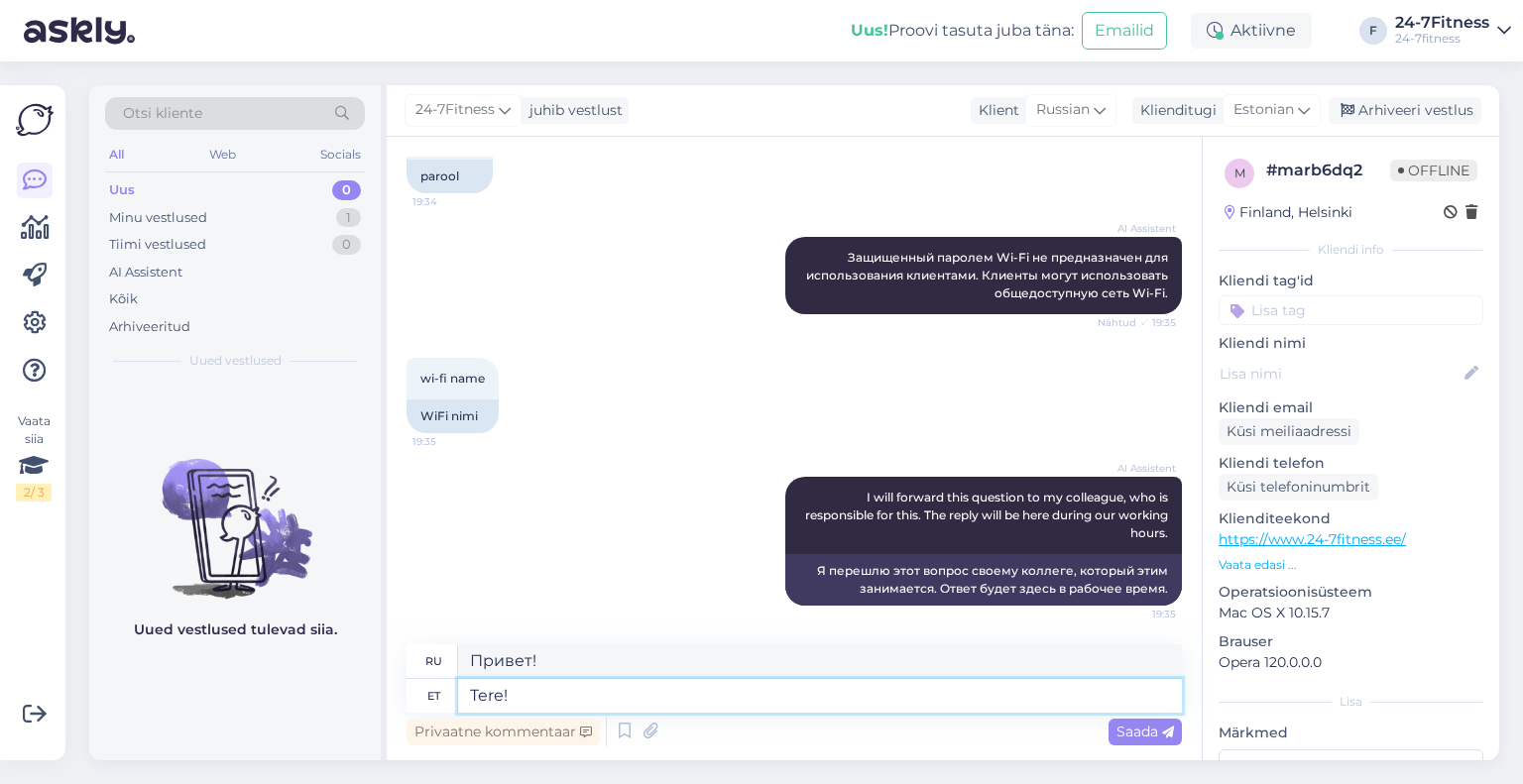 paste on "Paraku parooliga kaitstud Wifi ei ole mõeldud klientidele kasutamiseks seega ei saa me Teile parooli jagada. Kliendid saavad kasutada avalikku Wifit" 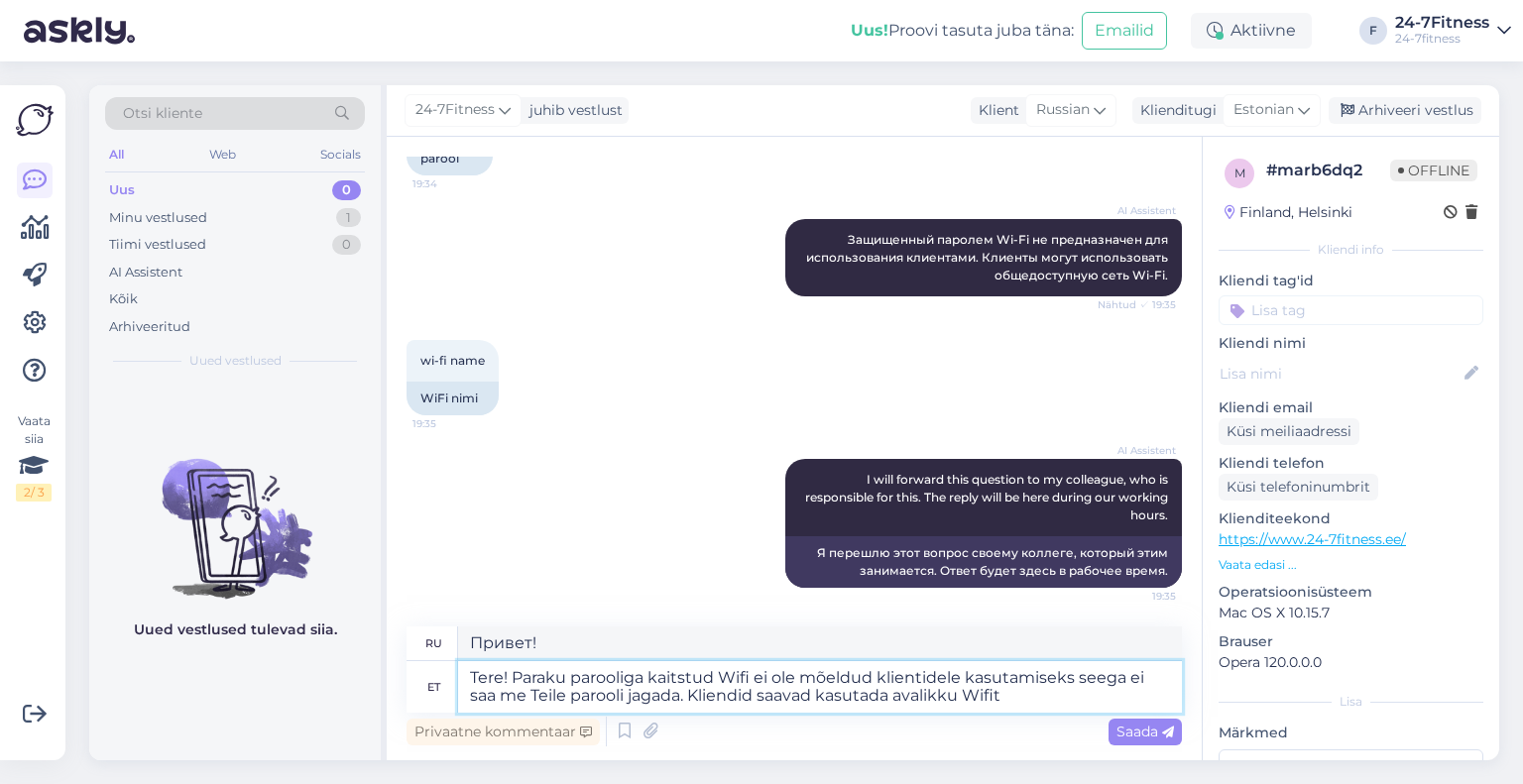 type on "Здравствуйте! К сожалению, защищённый паролем Wi-Fi не предназначен для использования клиентами, поэтому мы не можем предоставить вам пароль. Клиенты могут использовать общедоступный Wi-Fi." 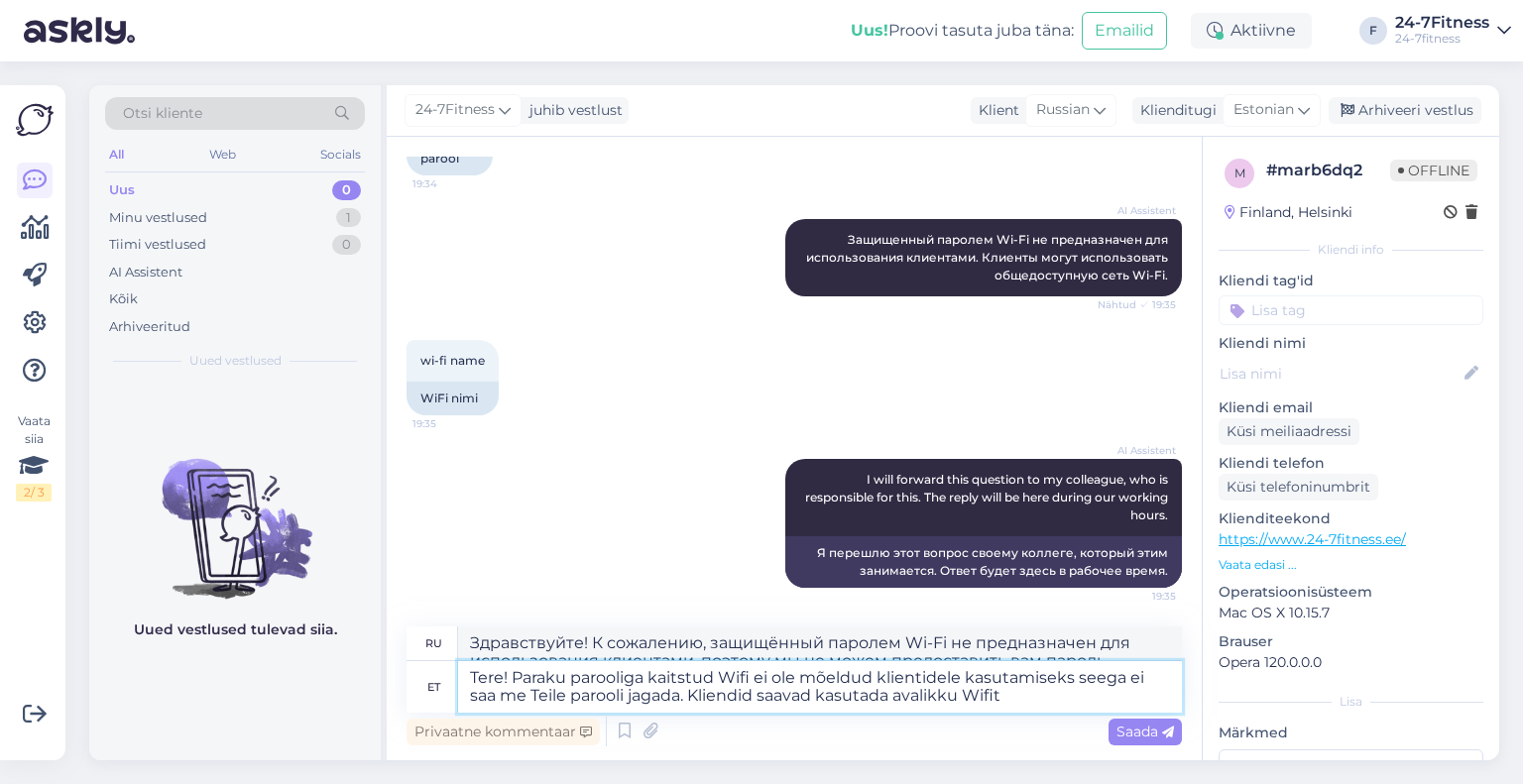 scroll, scrollTop: 988, scrollLeft: 0, axis: vertical 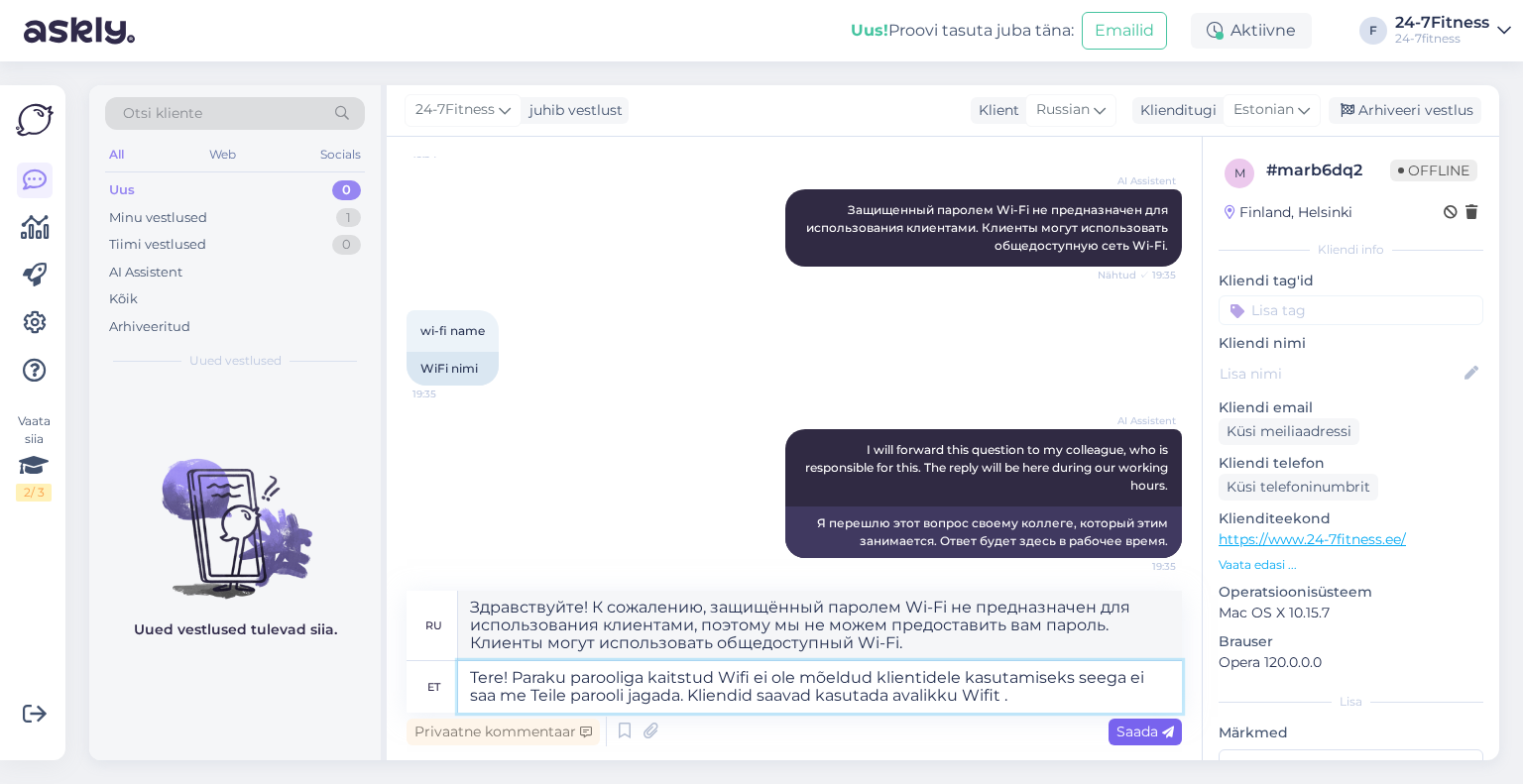 type on "Tere! Paraku parooliga kaitstud Wifi ei ole mõeldud klientidele kasutamiseks seega ei saa me Teile parooli jagada. Kliendid saavad kasutada avalikku Wifit ." 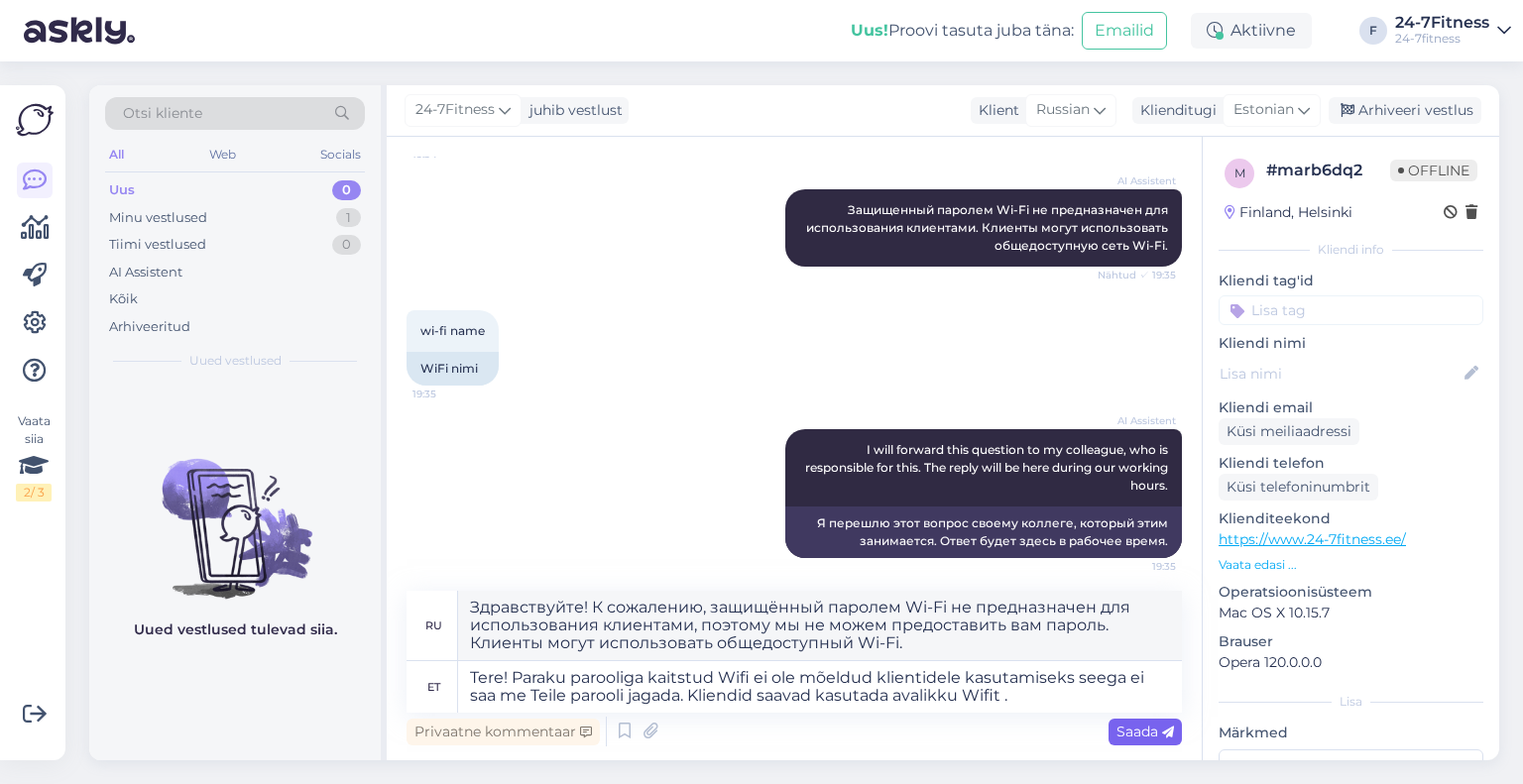 click on "Saada" at bounding box center (1145, 731) 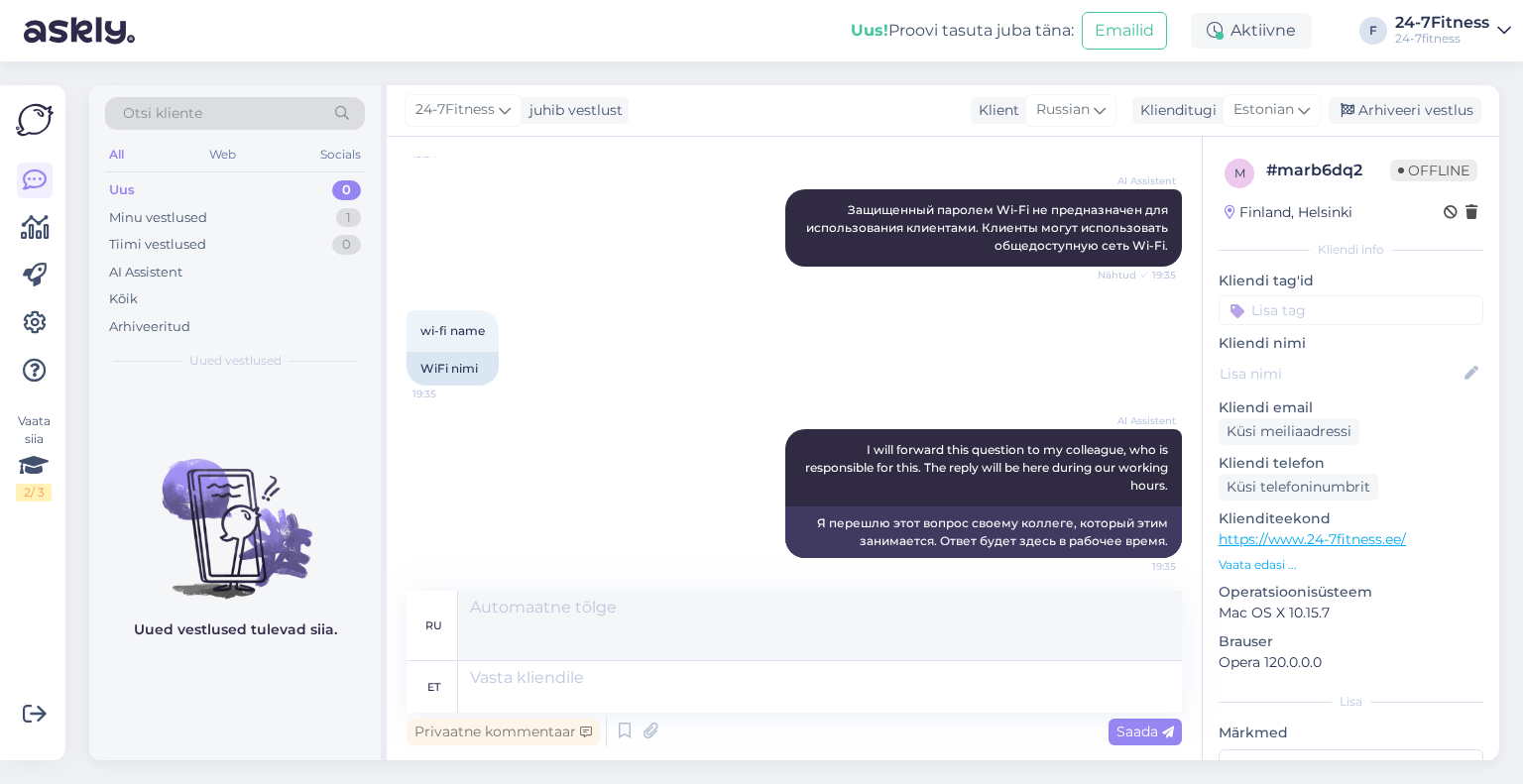 scroll, scrollTop: 1150, scrollLeft: 0, axis: vertical 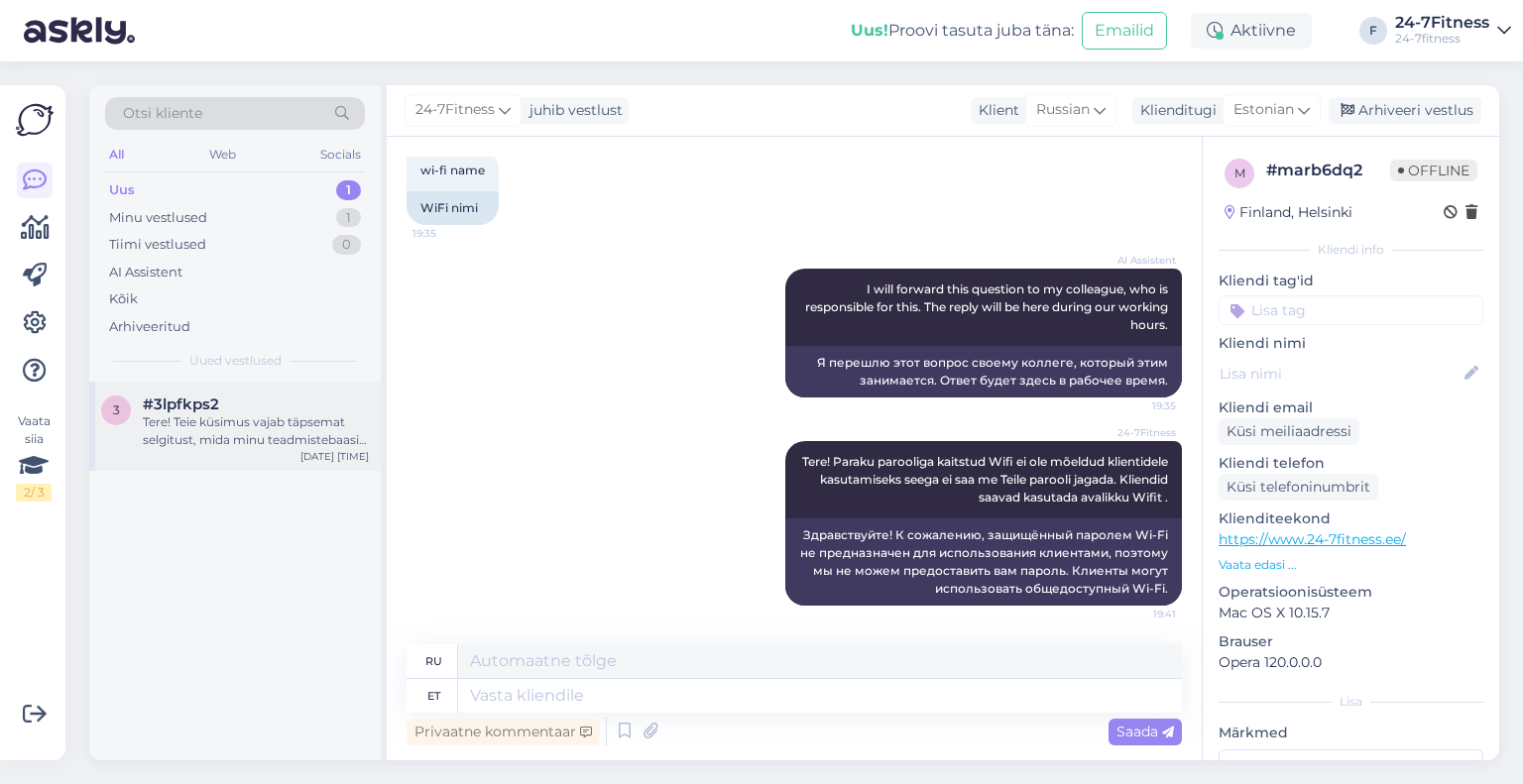 click on "Tere!
Teie küsimus vajab täpsemat selgitust, mida minu teadmistebaasis ei ole. Edastan selle küsimuse kolleegile, kes saab Teid aidata." at bounding box center (256, 431) 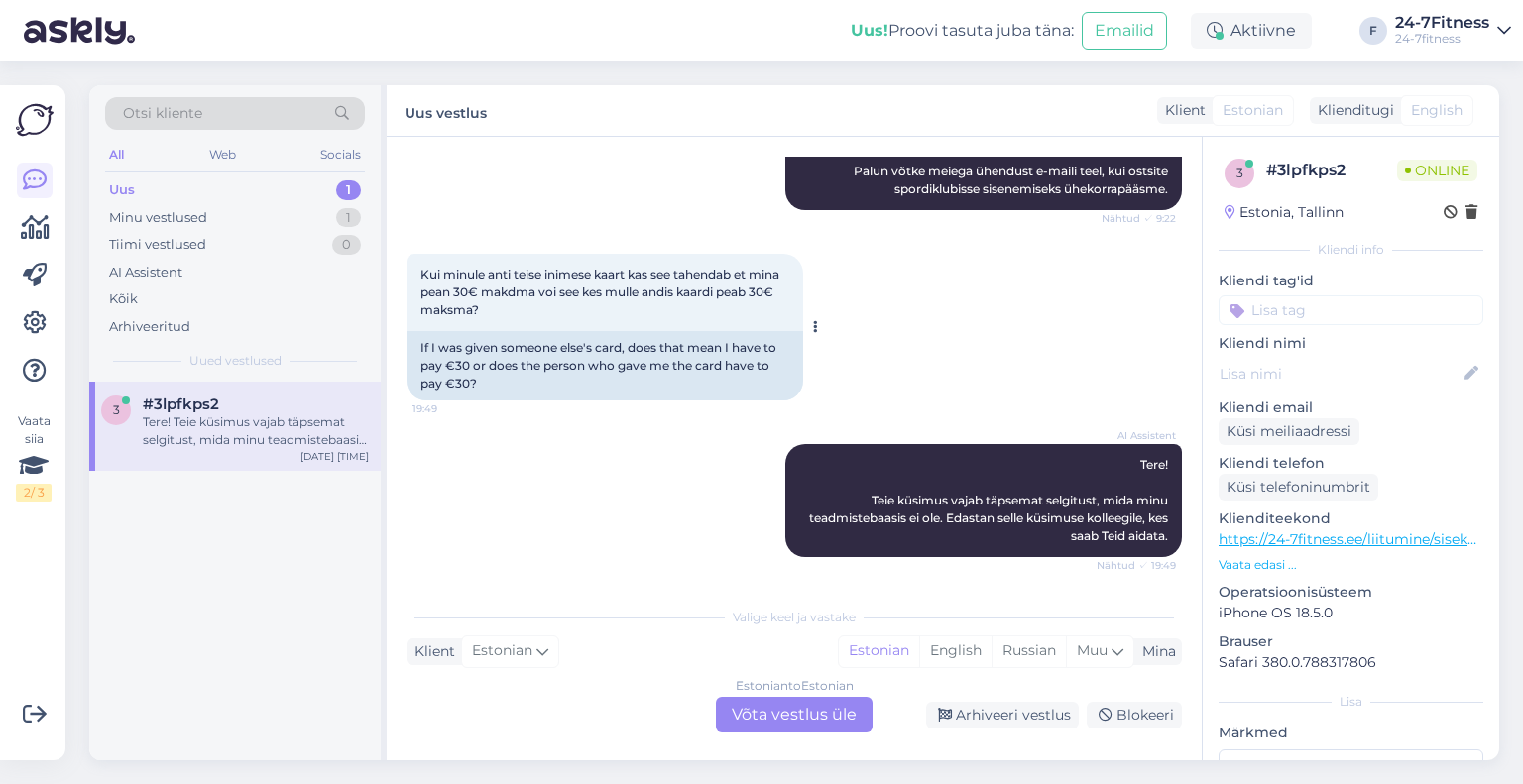 scroll, scrollTop: 1194, scrollLeft: 0, axis: vertical 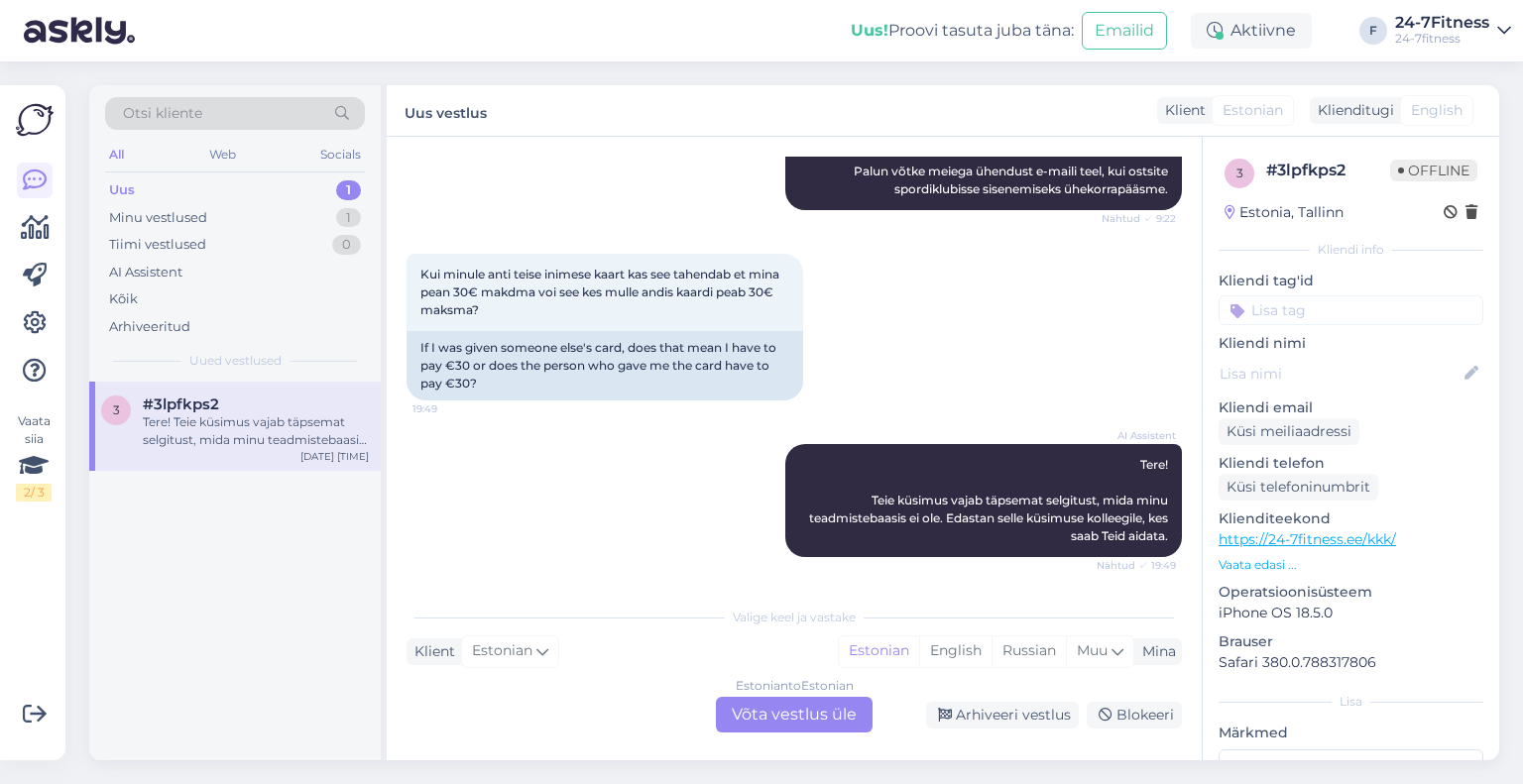 click on "Estonian  to  Estonian Võta vestlus üle" at bounding box center (794, 715) 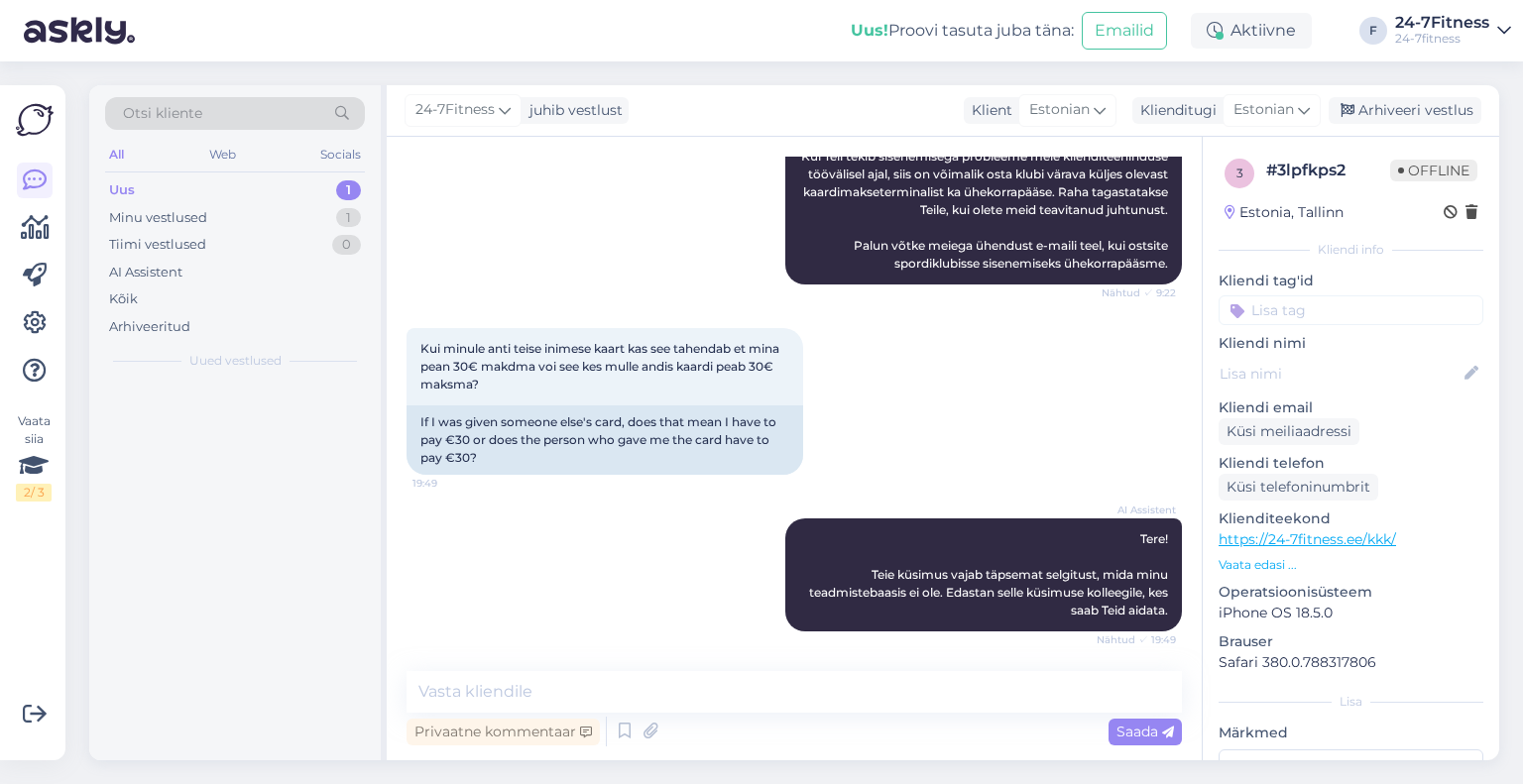 scroll, scrollTop: 1120, scrollLeft: 0, axis: vertical 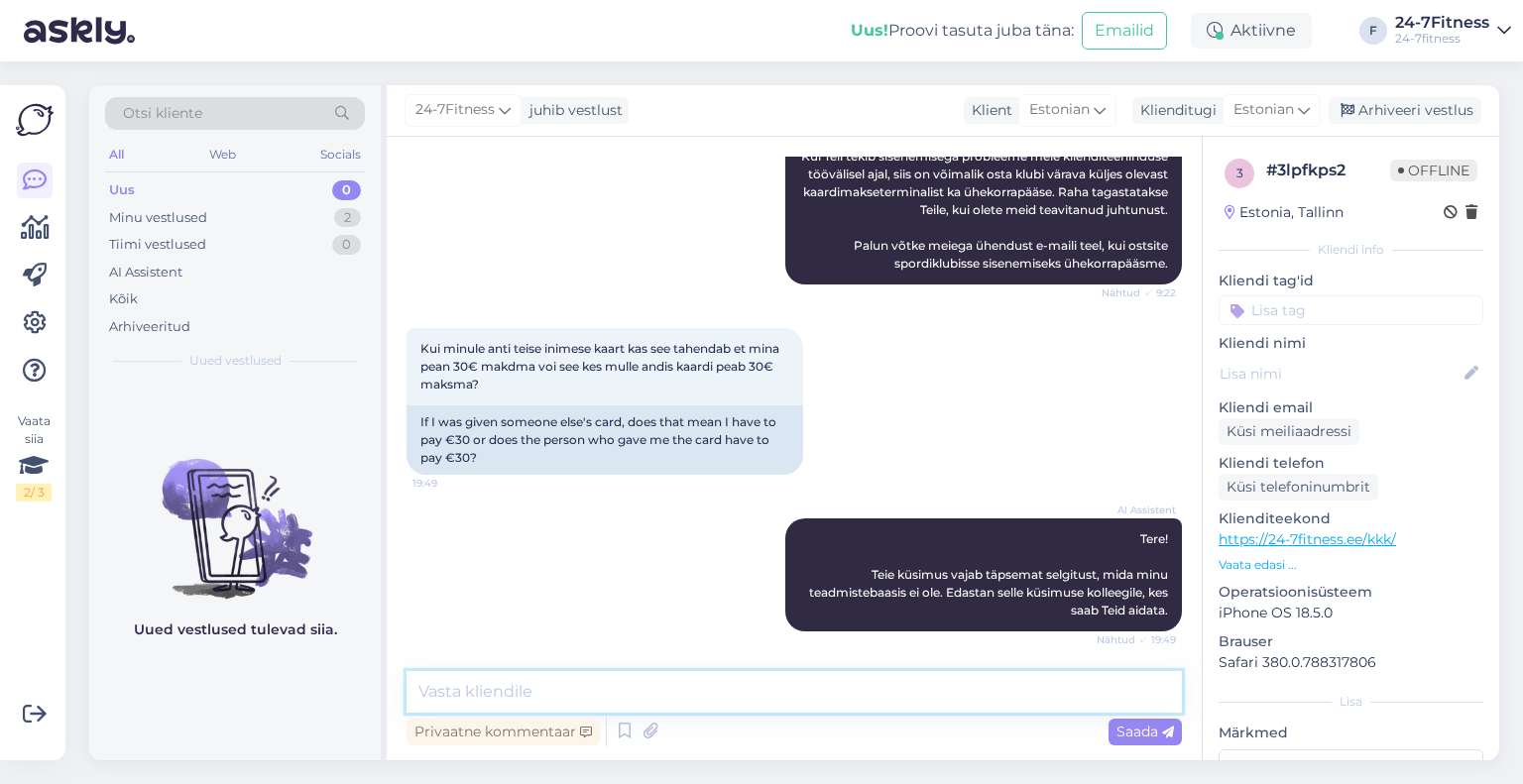 paste on "Tere! Täname Teid pöördumise eest! Liikmelisus on isiklik ning sissepääsuõiguste jagamine on keelatud vastavalt meie spordiklubi sisekorra eeskirjadele. Kui spordiklubi liige soovib enda paketi Teile üle anda, siis selleks peab paketi omanik võtma meiega ühendust e-maili teel [EMAIL]. Paketi üleandmise tasu on 20 €." 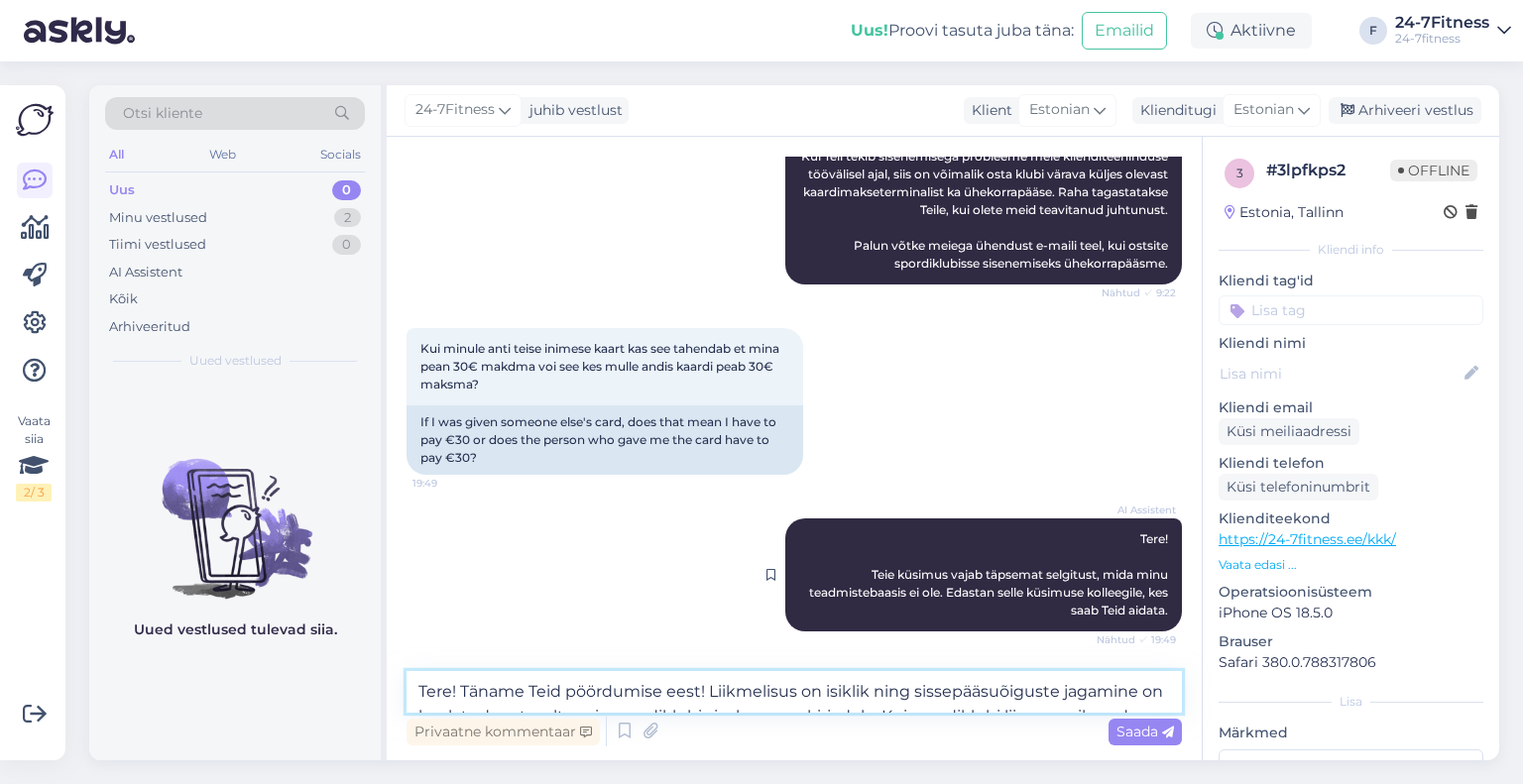 scroll, scrollTop: 1193, scrollLeft: 0, axis: vertical 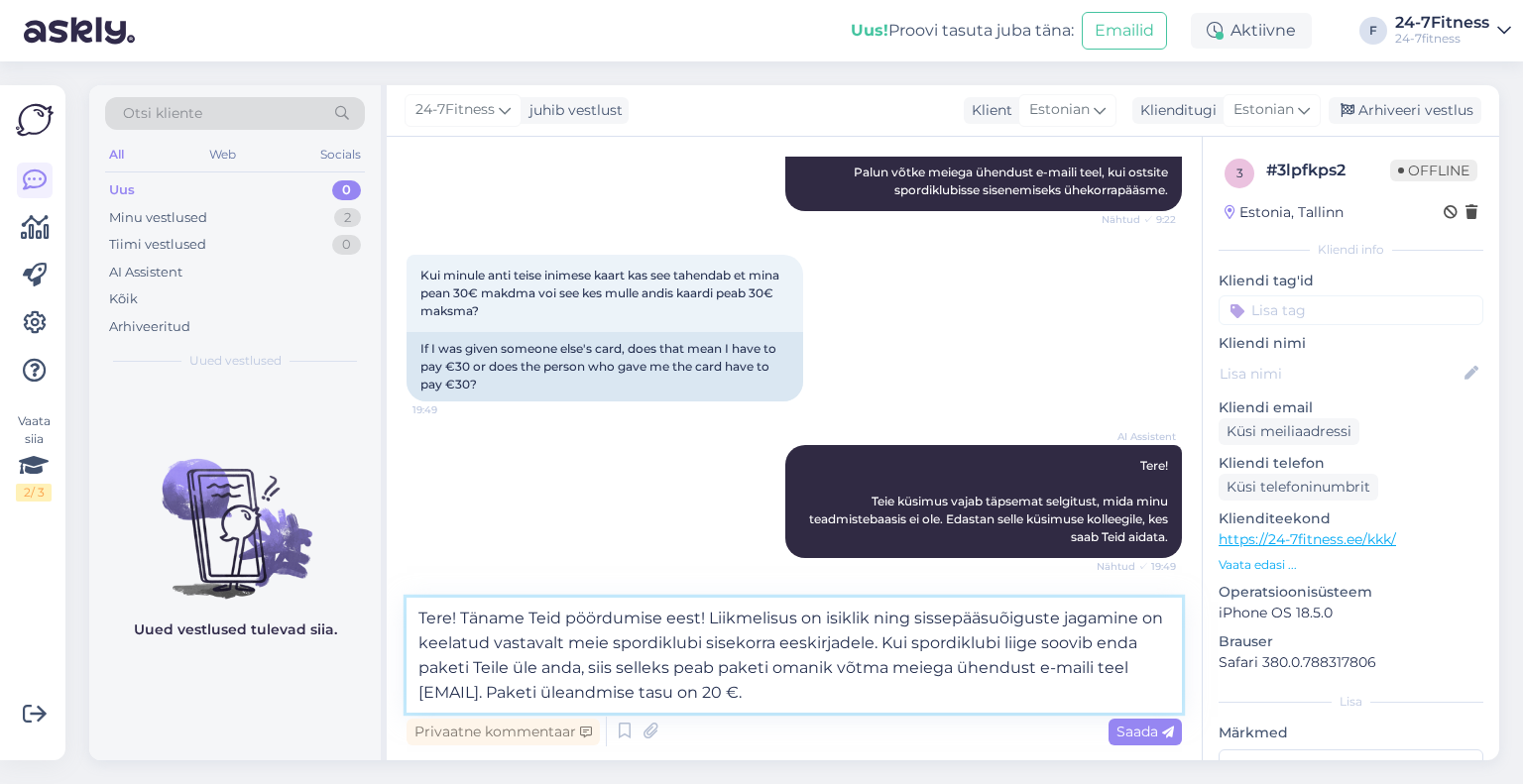 click on "Tere! Täname Teid pöördumise eest! Liikmelisus on isiklik ning sissepääsuõiguste jagamine on keelatud vastavalt meie spordiklubi sisekorra eeskirjadele. Kui spordiklubi liige soovib enda paketi Teile üle anda, siis selleks peab paketi omanik võtma meiega ühendust e-maili teel [EMAIL]. Paketi üleandmise tasu on 20 €." at bounding box center (794, 655) 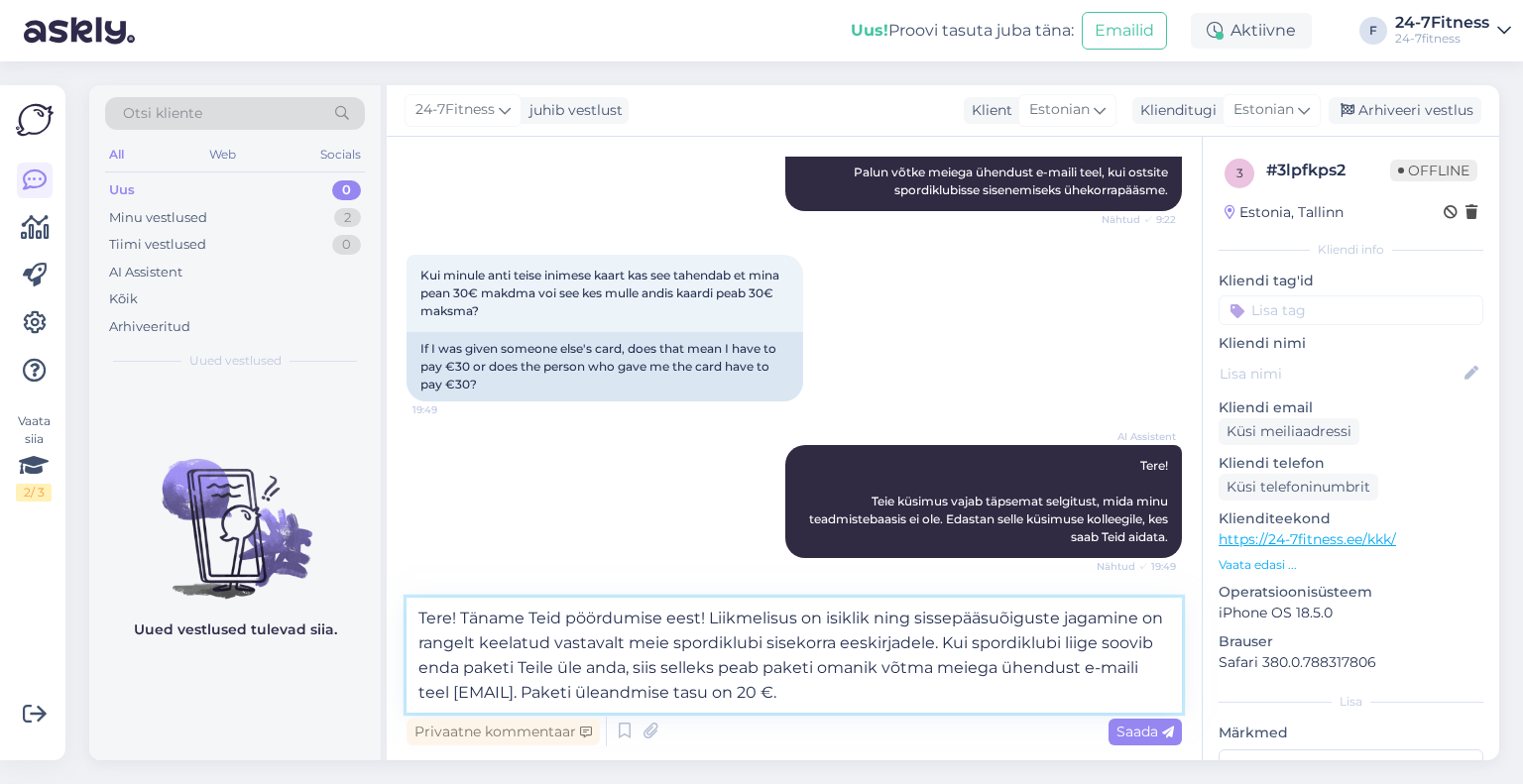 click on "Tere! Täname Teid pöördumise eest! Liikmelisus on isiklik ning sissepääsuõiguste jagamine on rangelt keelatud vastavalt meie spordiklubi sisekorra eeskirjadele. Kui spordiklubi liige soovib enda paketi Teile üle anda, siis selleks peab paketi omanik võtma meiega ühendust e-maili teel [EMAIL]. Paketi üleandmise tasu on 20 €." at bounding box center (794, 655) 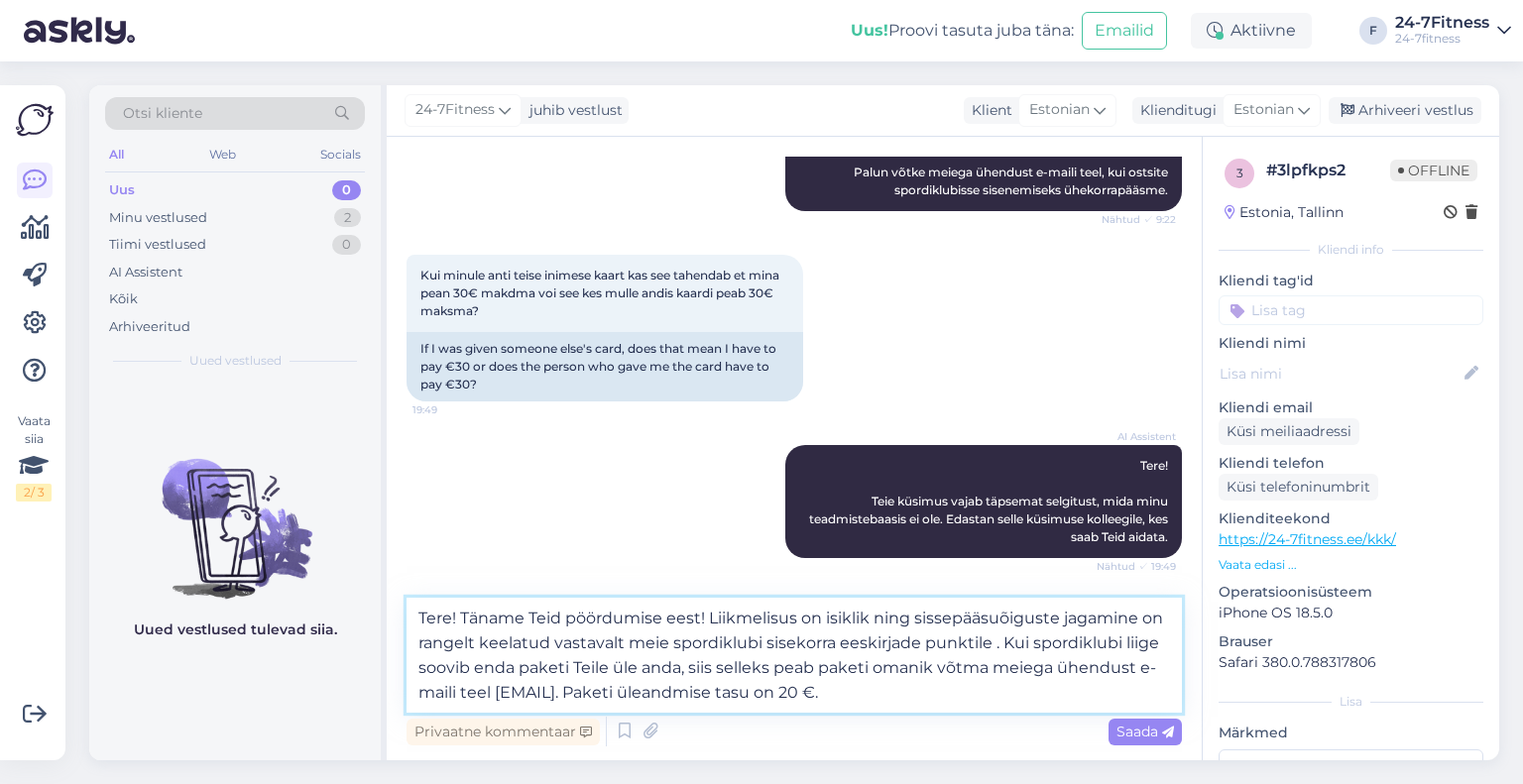 paste on "2.4." 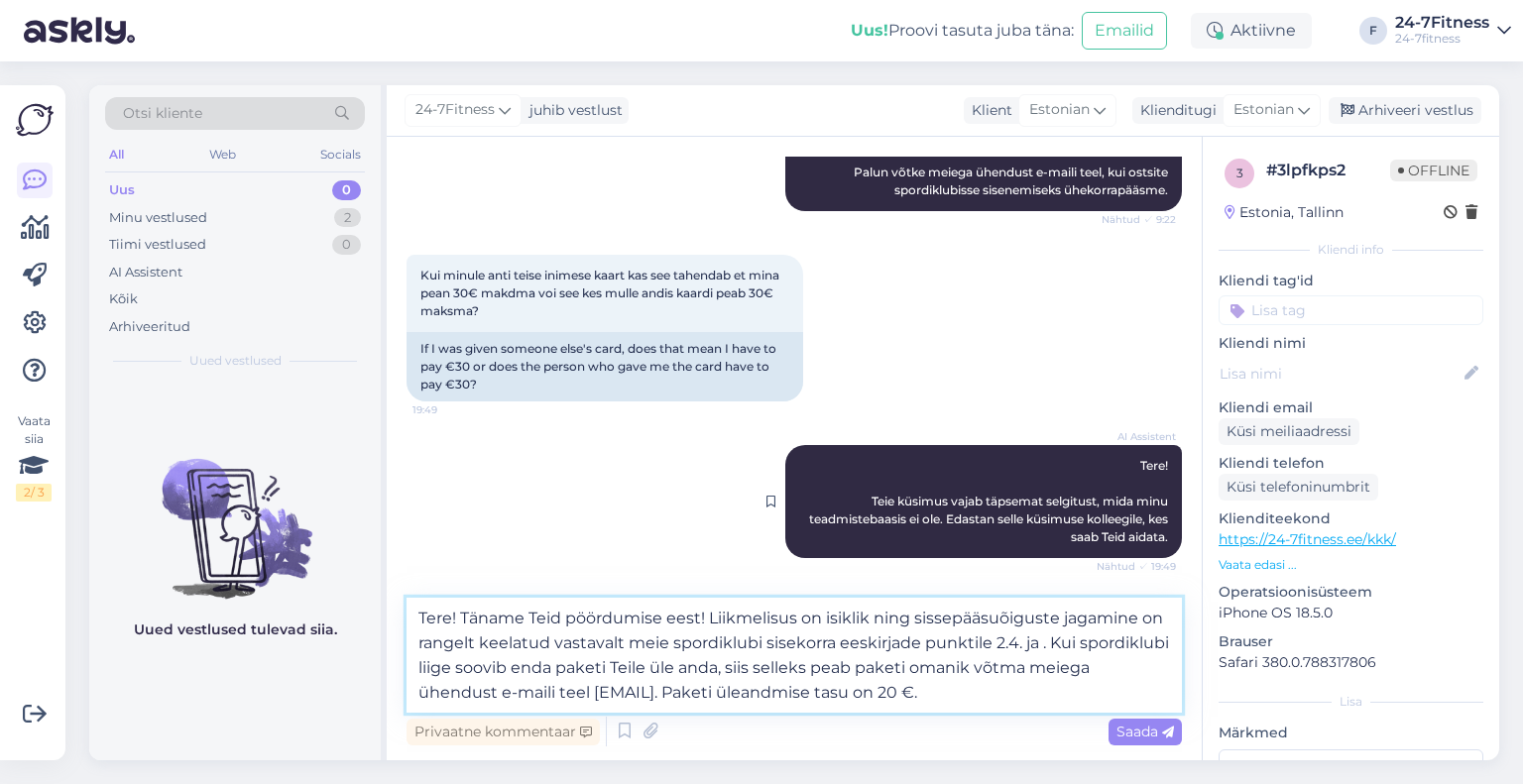 paste on "2.5." 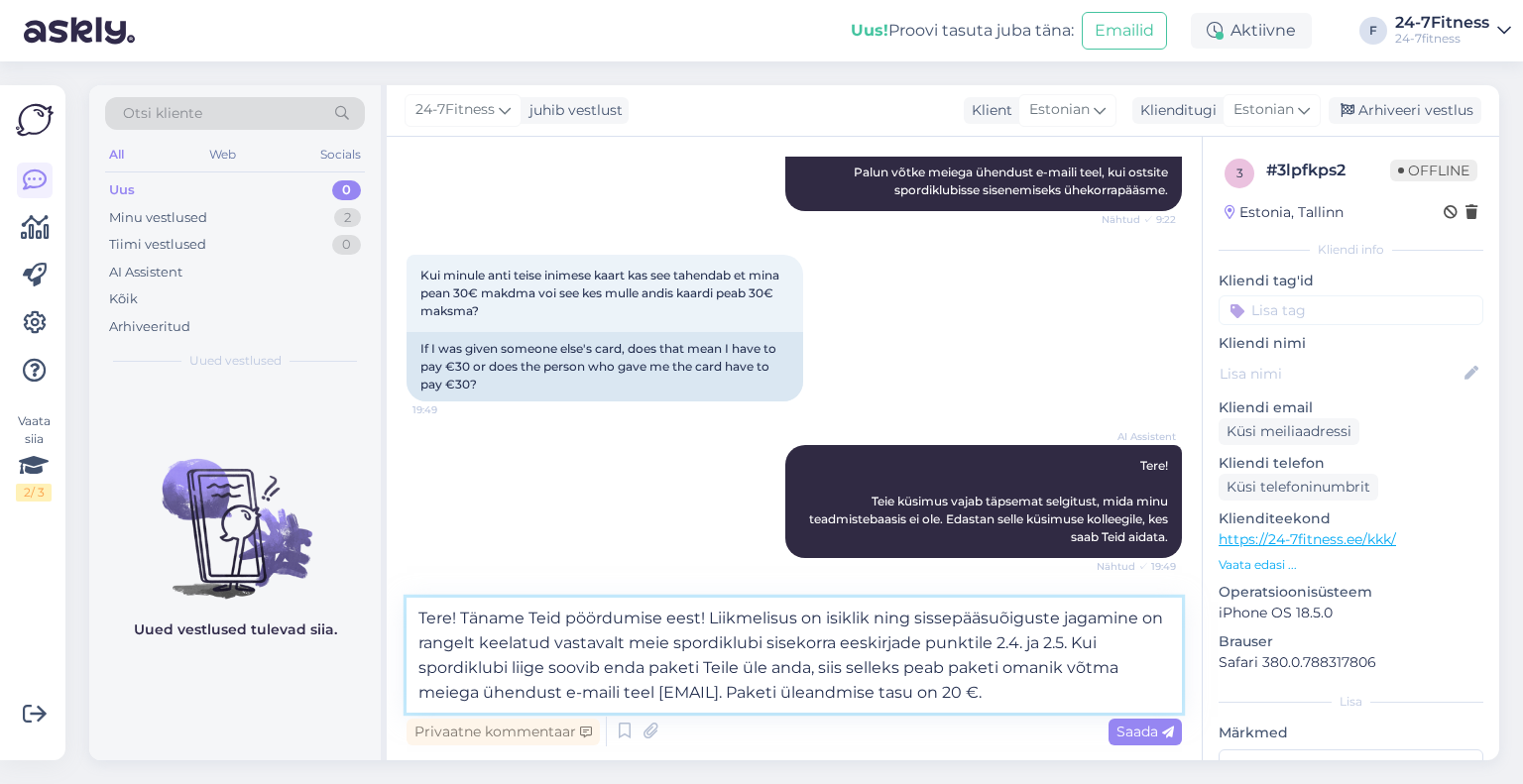 click on "Tere! Täname Teid pöördumise eest! Liikmelisus on isiklik ning sissepääsuõiguste jagamine on rangelt keelatud vastavalt meie spordiklubi sisekorra eeskirjade punktile 2.4. ja 2.5. Kui spordiklubi liige soovib enda paketi Teile üle anda, siis selleks peab paketi omanik võtma meiega ühendust e-maili teel [EMAIL]. Paketi üleandmise tasu on 20 €." at bounding box center [794, 655] 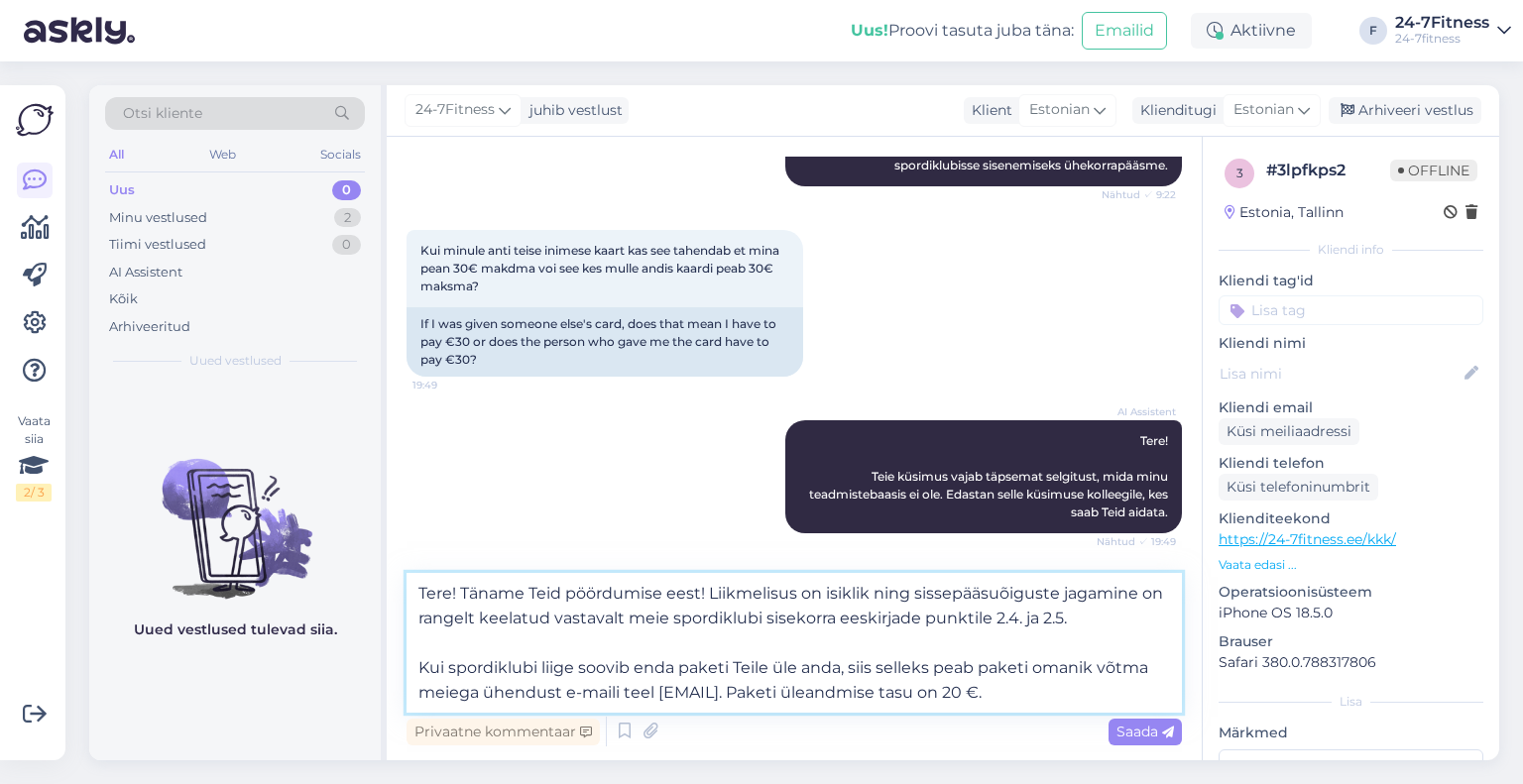 scroll, scrollTop: 1194, scrollLeft: 0, axis: vertical 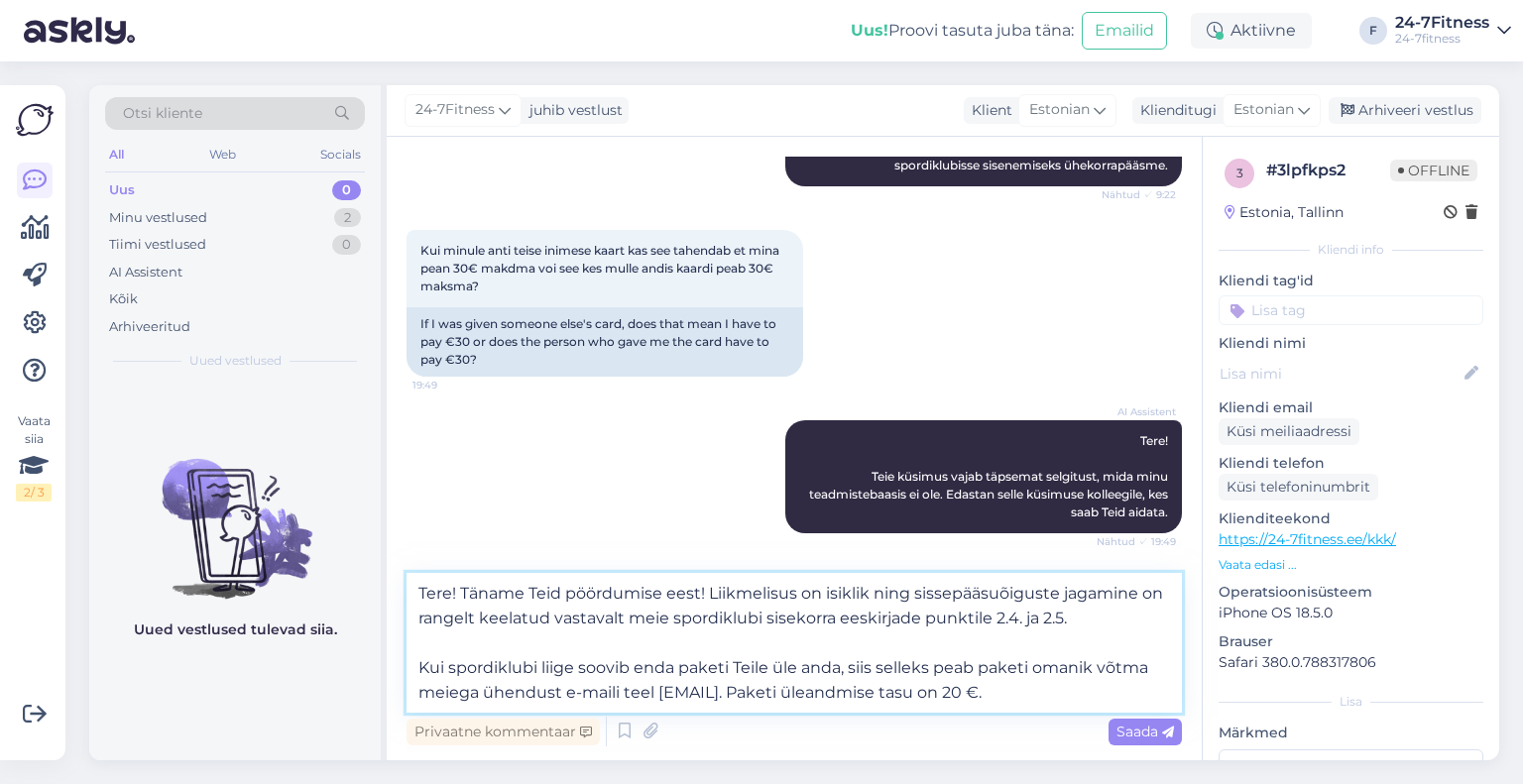click on "Tere! Täname Teid pöördumise eest! Liikmelisus on isiklik ning sissepääsuõiguste jagamine on rangelt keelatud vastavalt meie spordiklubi sisekorra eeskirjade punktile 2.4. ja 2.5.
Kui spordiklubi liige soovib enda paketi Teile üle anda, siis selleks peab paketi omanik võtma meiega ühendust e-maili teel [EMAIL]. Paketi üleandmise tasu on 20 €." at bounding box center [794, 642] 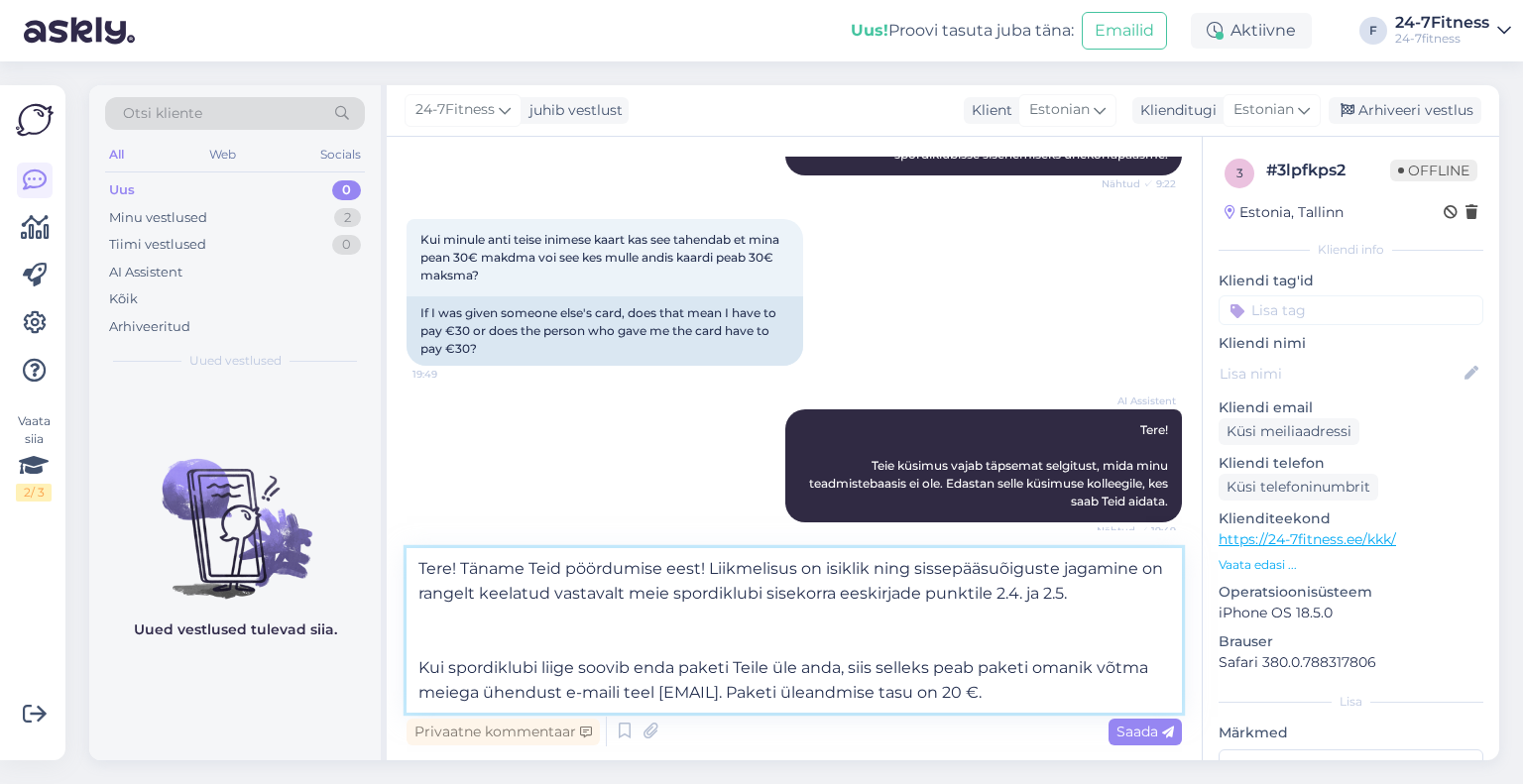 paste on "https://24-7fitness.ee/liitumine/sisekorra-eeskirjad/" 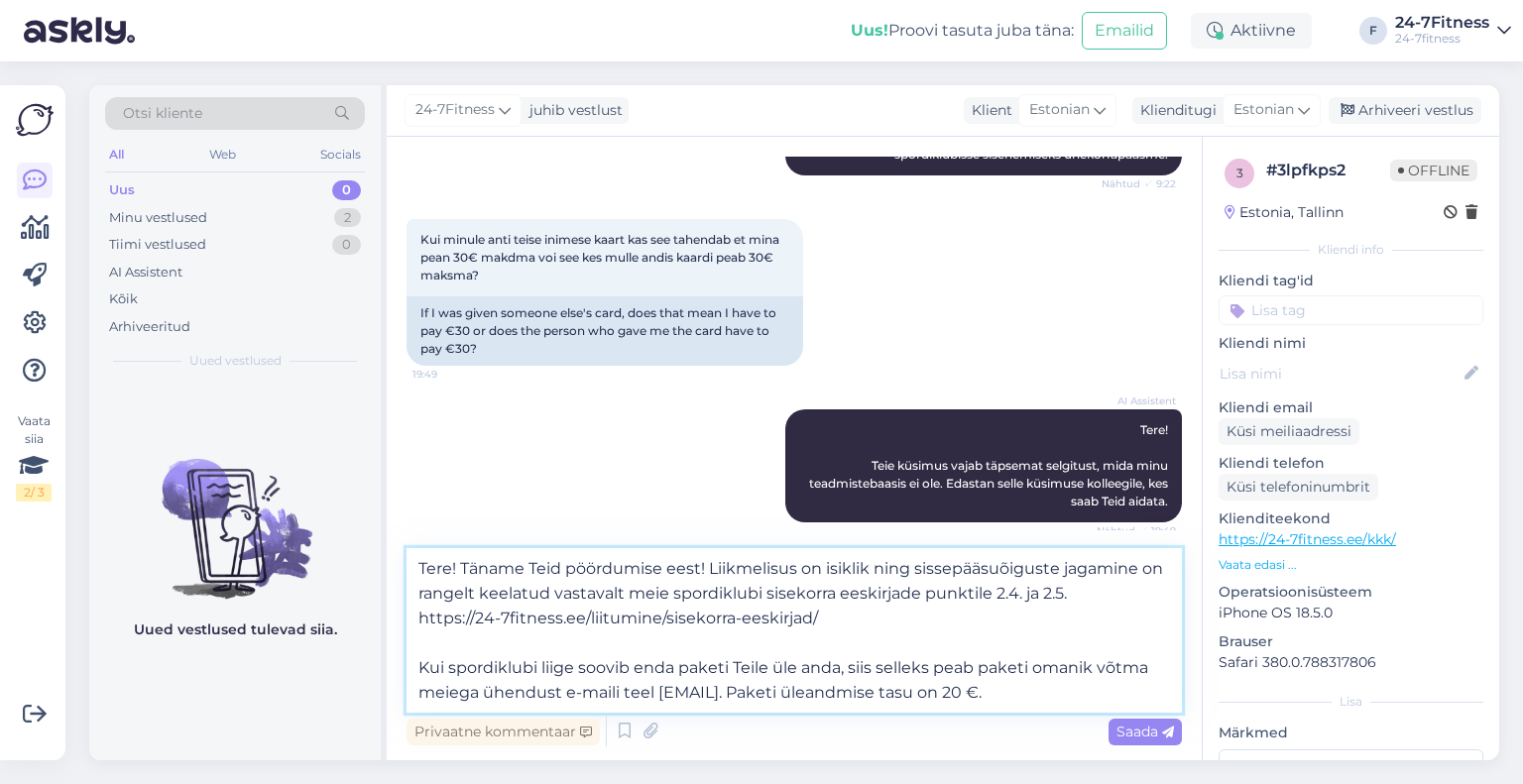 click on "Tere! Täname Teid pöördumise eest! Liikmelisus on isiklik ning sissepääsuõiguste jagamine on rangelt keelatud vastavalt meie spordiklubi sisekorra eeskirjade punktile 2.4. ja 2.5.
https://24-7fitness.ee/liitumine/sisekorra-eeskirjad/
Kui spordiklubi liige soovib enda paketi Teile üle anda, siis selleks peab paketi omanik võtma meiega ühendust e-maili teel [EMAIL]. Paketi üleandmise tasu on 20 €." at bounding box center [794, 630] 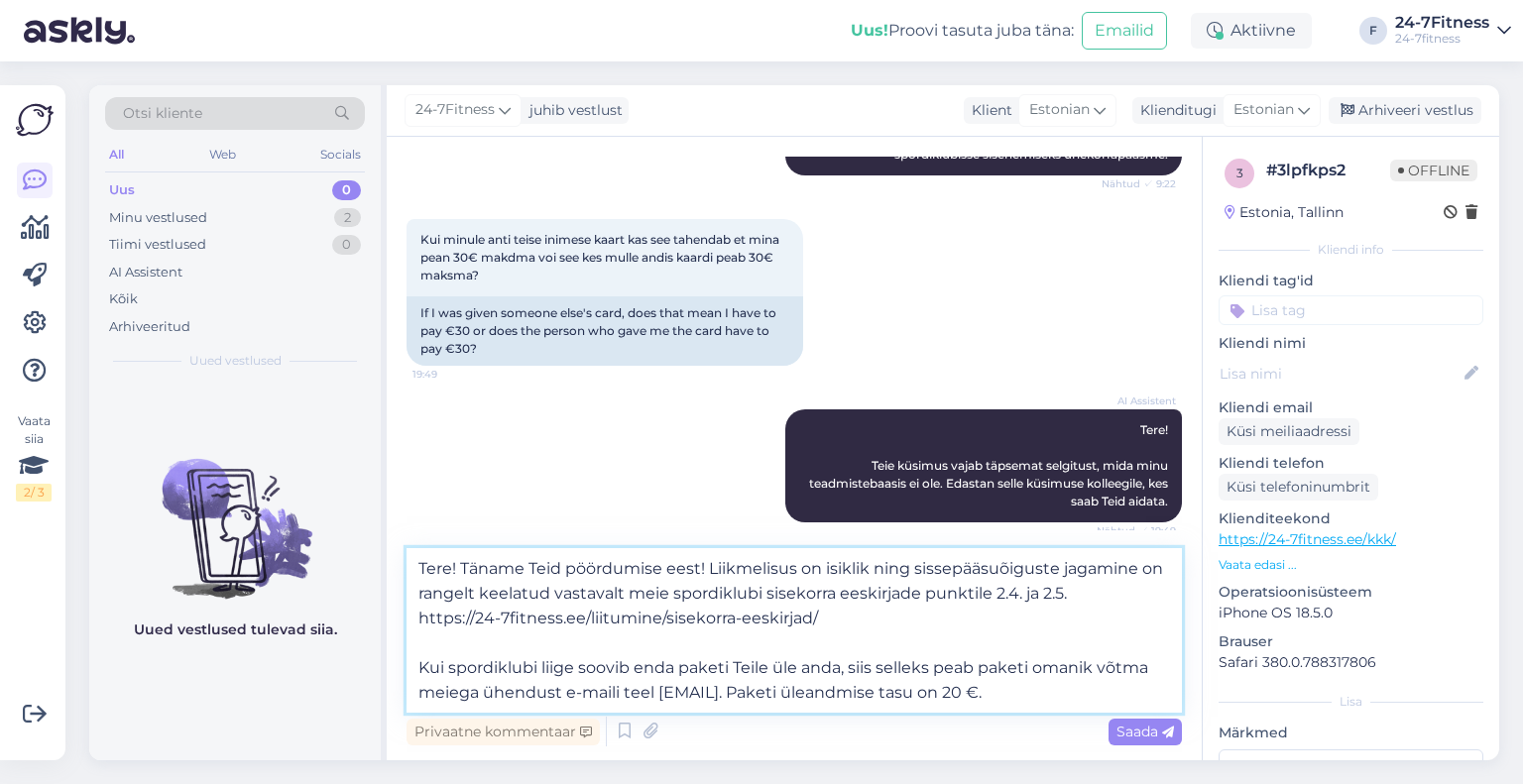 type on "Tere! Täname Teid pöördumise eest! Liikmelisus on isiklik ning sissepääsuõiguste jagamine on rangelt keelatud vastavalt meie spordiklubi sisekorra eeskirjade punktile 2.4. ja 2.5.
https://24-7fitness.ee/liitumine/sisekorra-eeskirjad/
Kui spordiklubi liige soovib enda paketi Teile üle anda, siis selleks peab paketi omanik võtma meiega ühendust e-maili teel [EMAIL]. Paketi üleandmise tasu on 20 €." 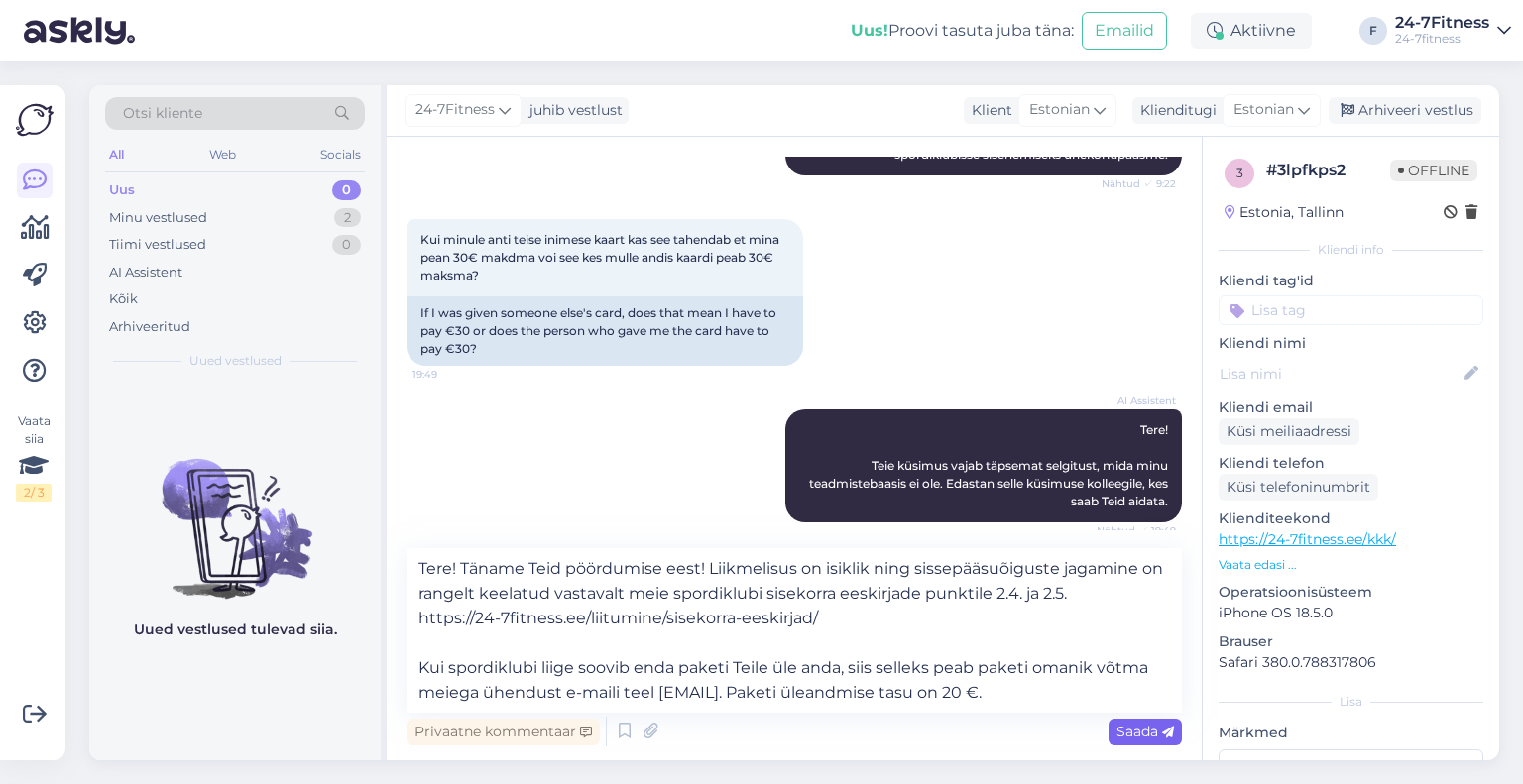 click on "Saada" at bounding box center (1145, 731) 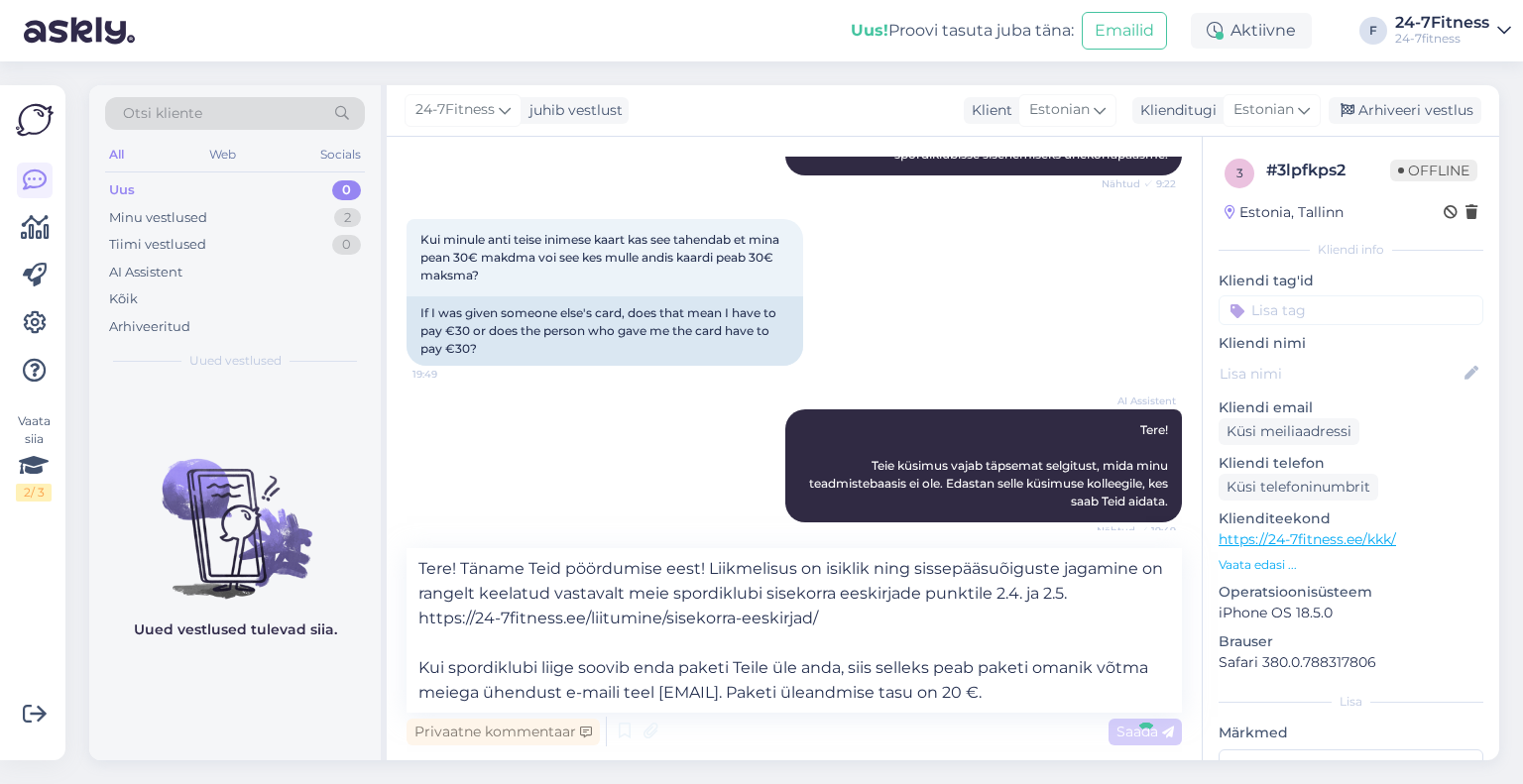type 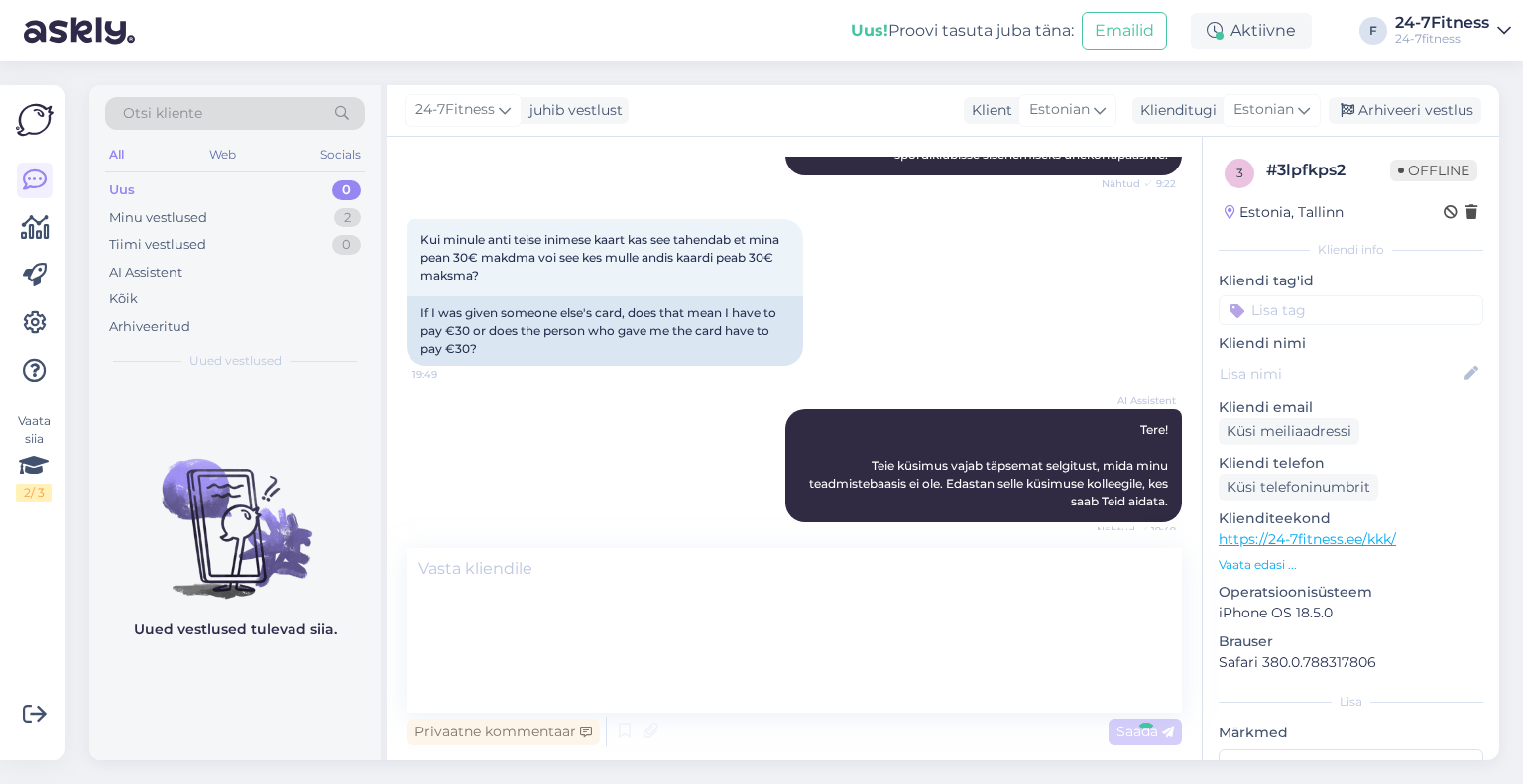 scroll, scrollTop: 1348, scrollLeft: 0, axis: vertical 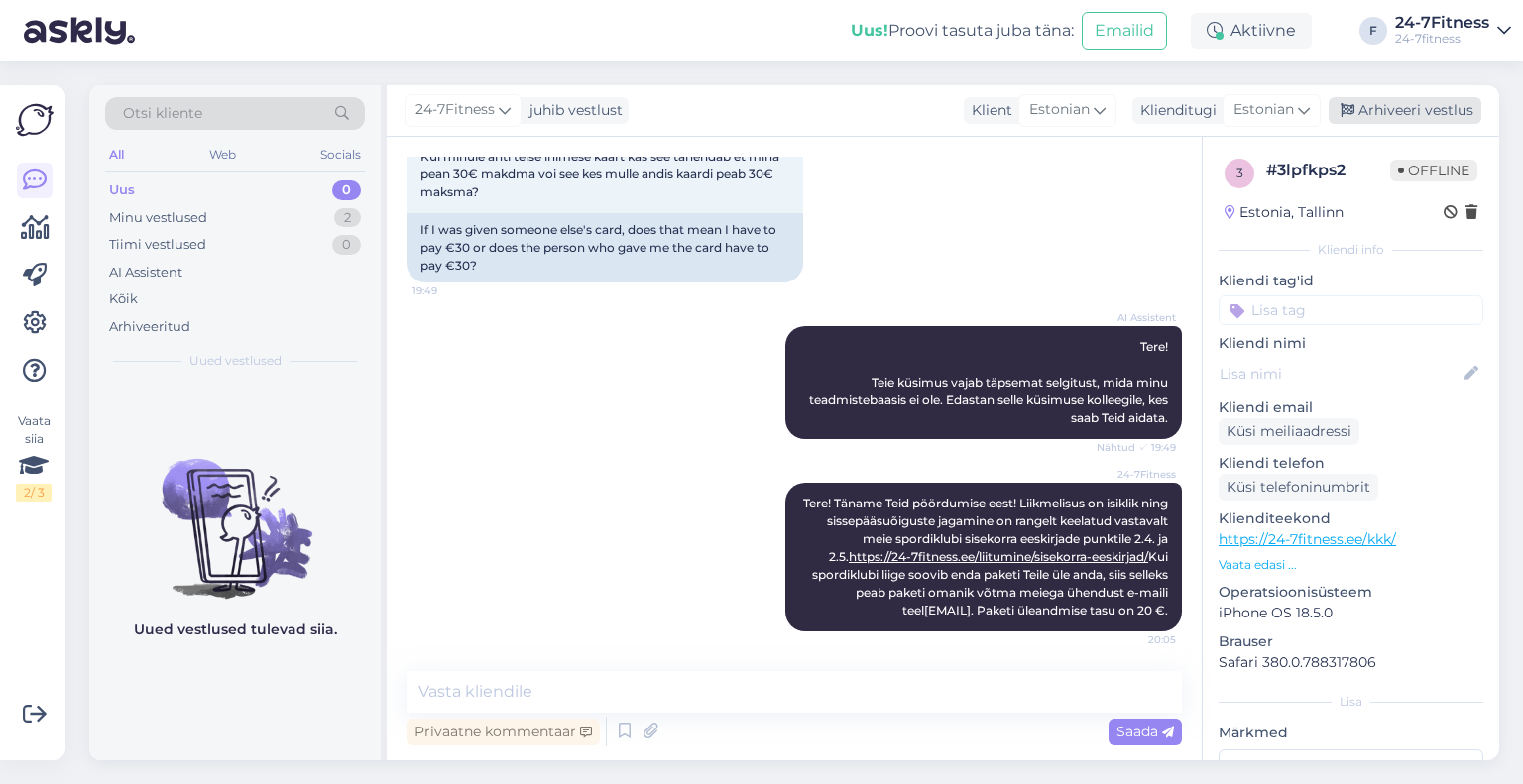 click on "Arhiveeri vestlus" at bounding box center [1405, 110] 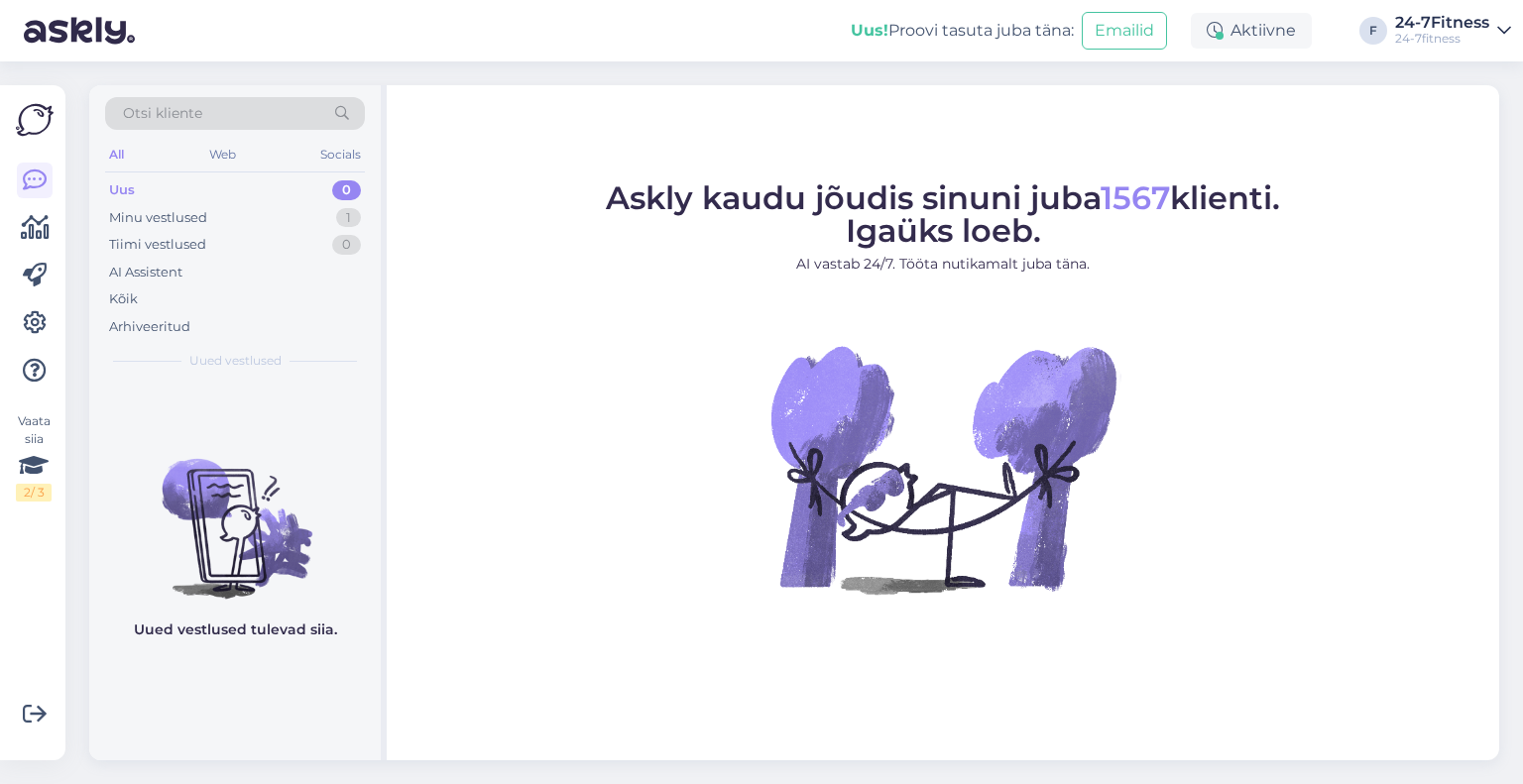 scroll, scrollTop: 0, scrollLeft: 0, axis: both 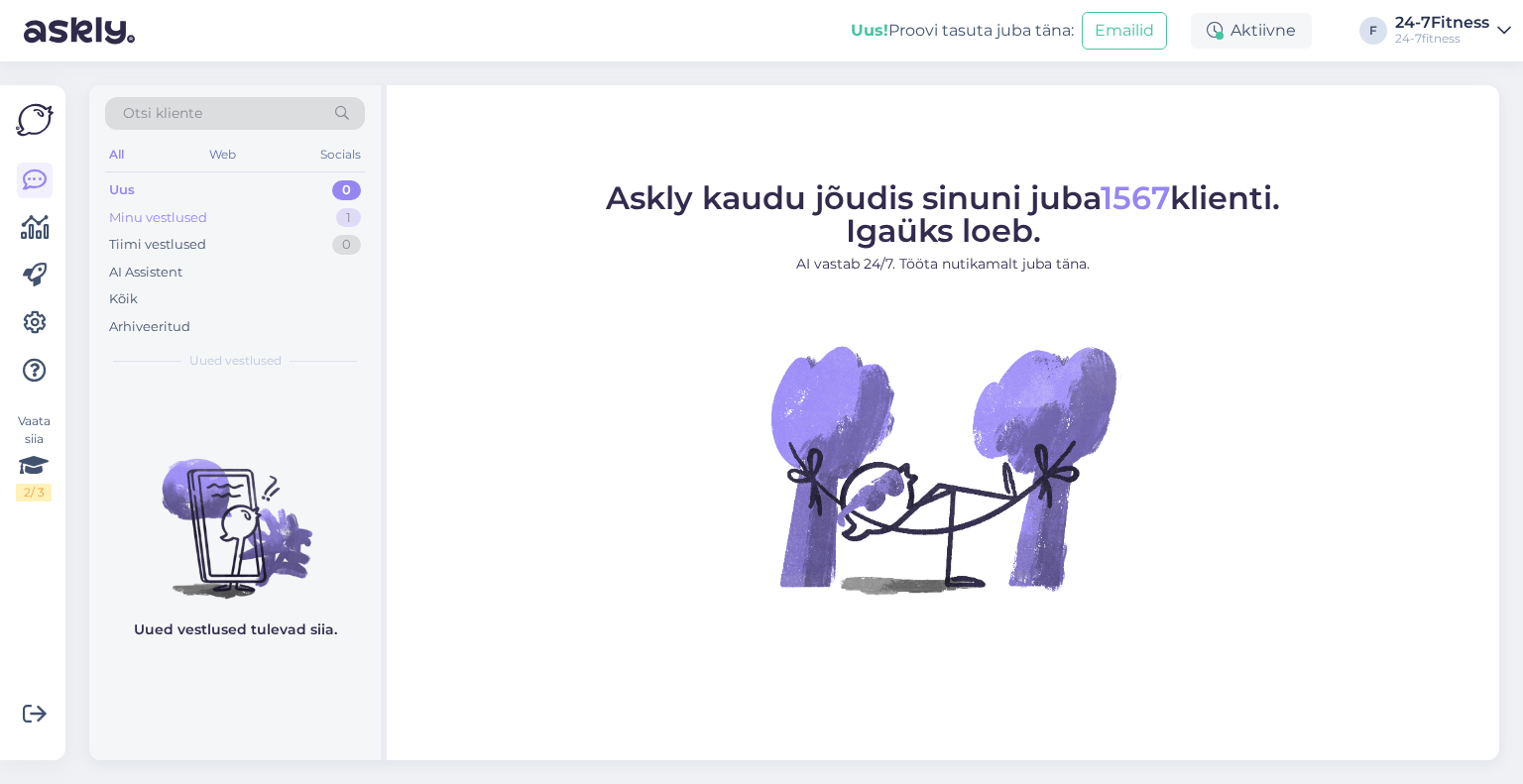 click on "Minu vestlused 1" at bounding box center (235, 218) 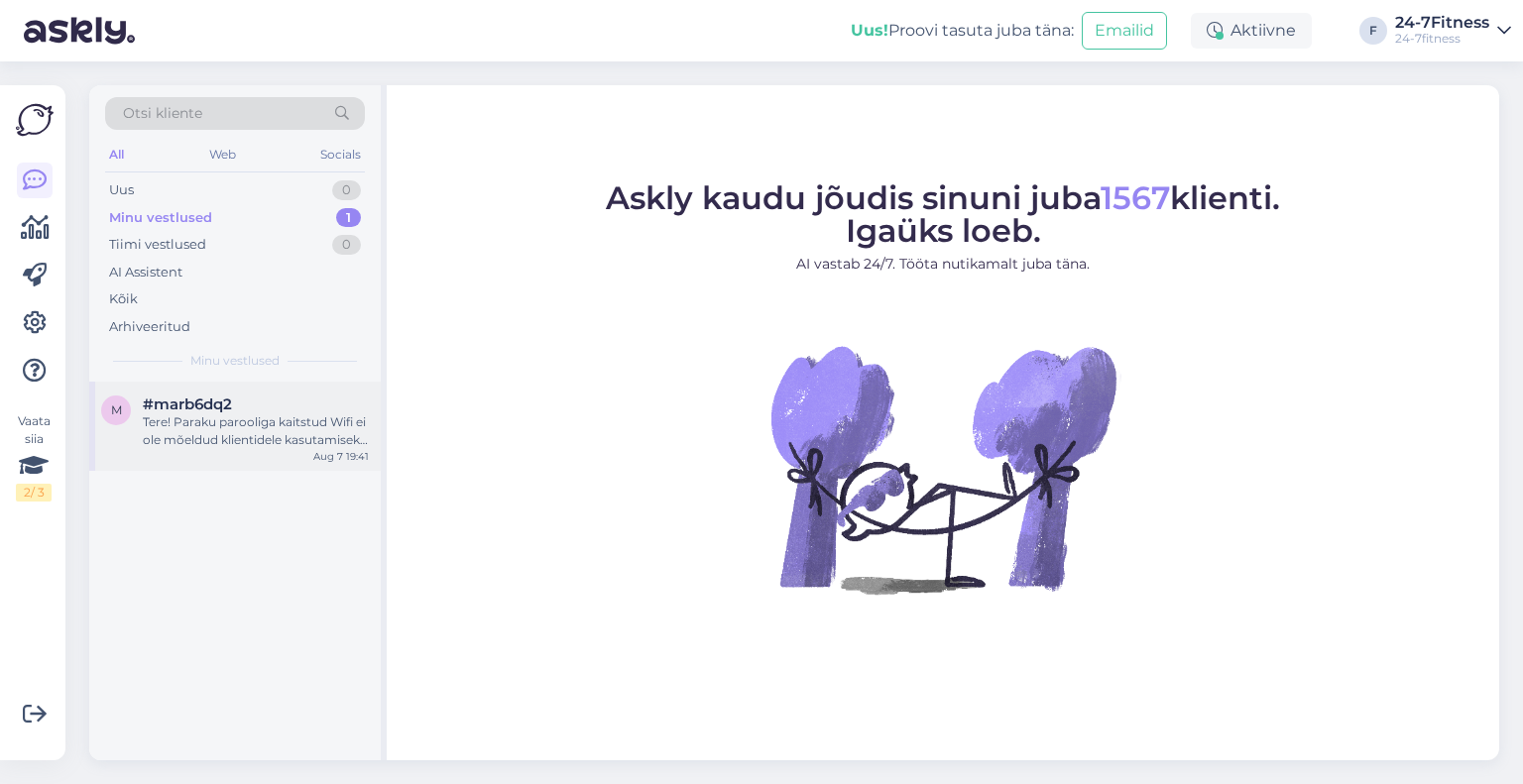 click on "Tere! Paraku parooliga kaitstud Wifi ei ole mõeldud klientidele kasutamiseks seega ei saa me Teile parooli jagada. Kliendid saavad kasutada avalikku Wifit ." at bounding box center [256, 431] 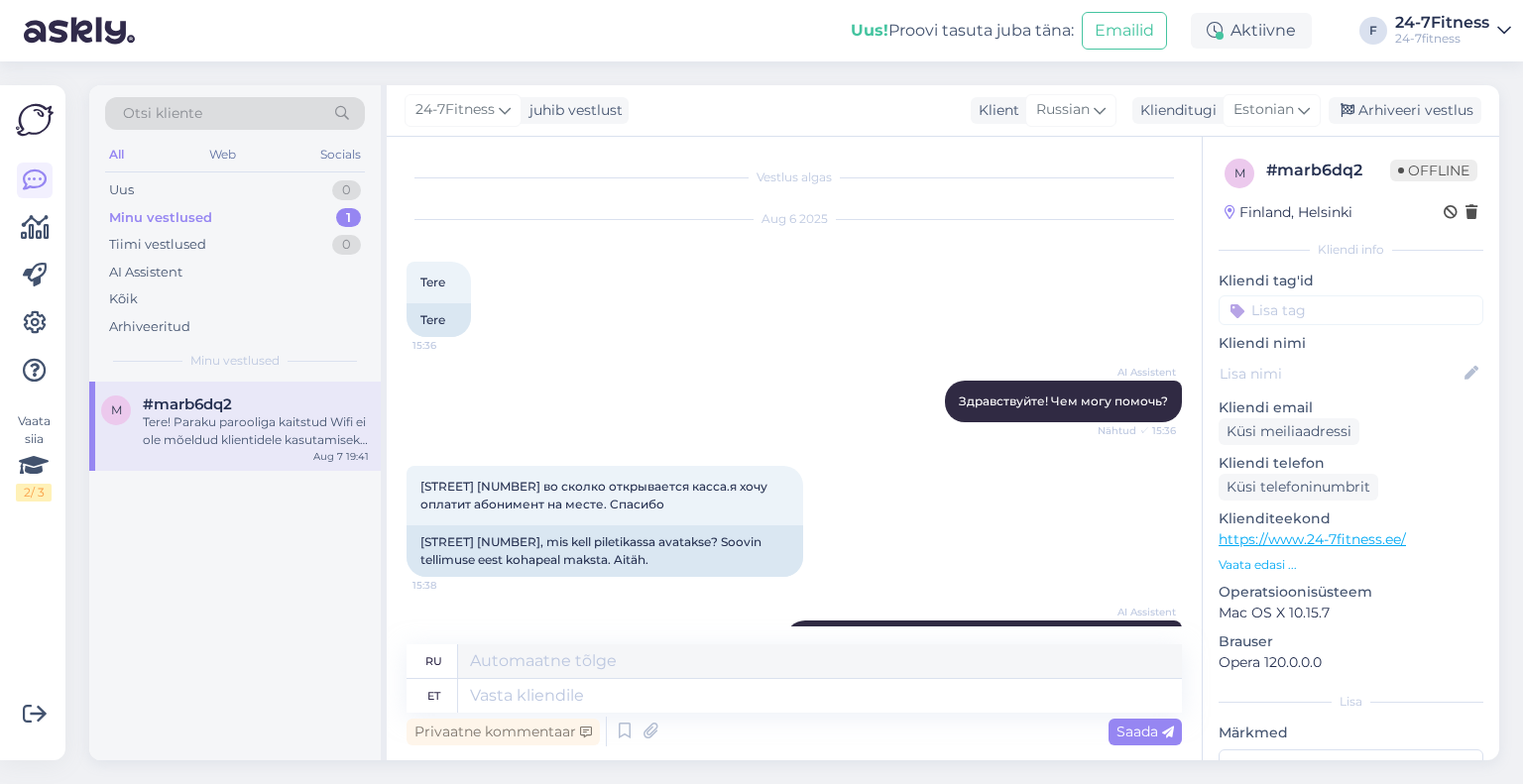 scroll, scrollTop: 1150, scrollLeft: 0, axis: vertical 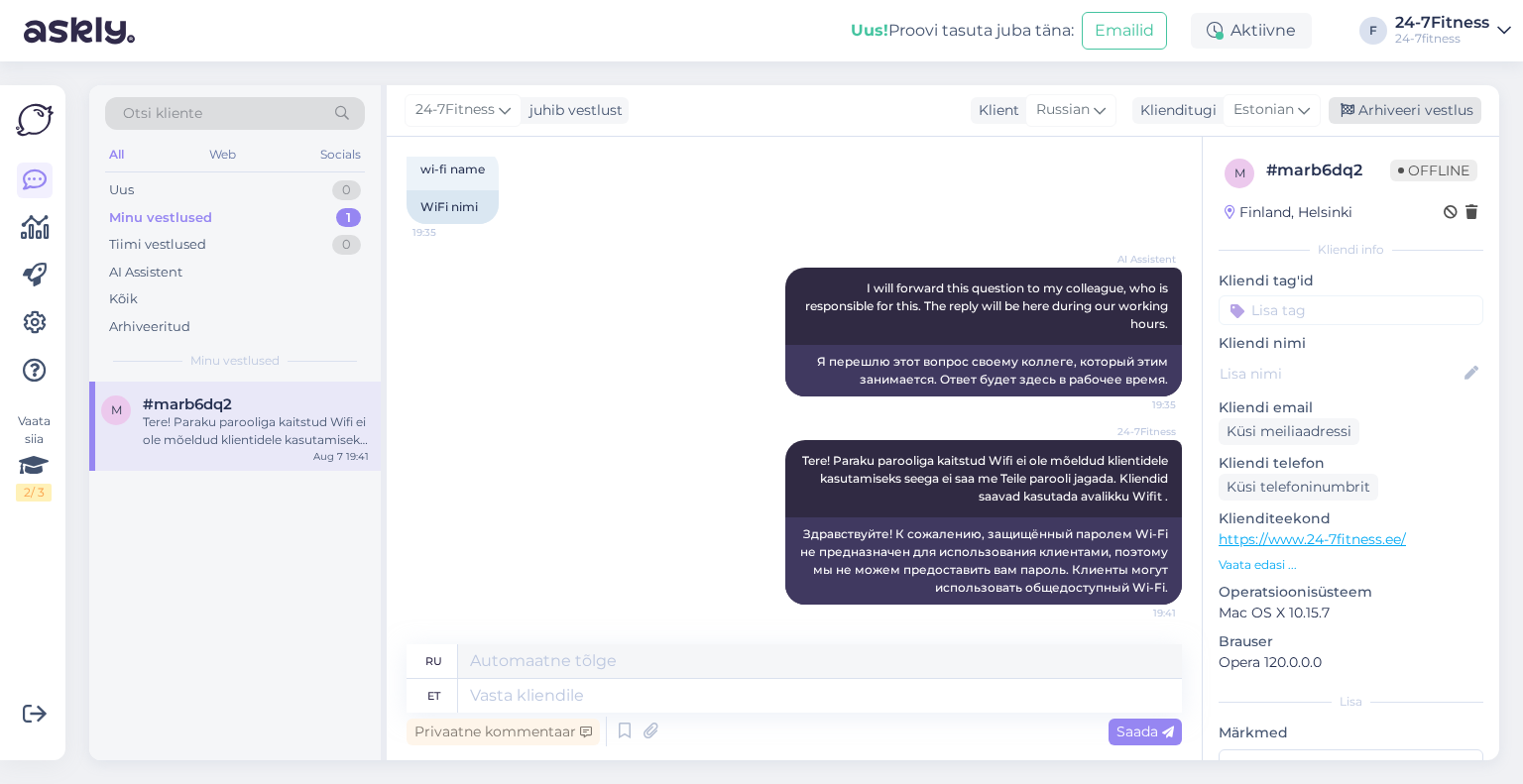 click on "Arhiveeri vestlus" at bounding box center [1405, 110] 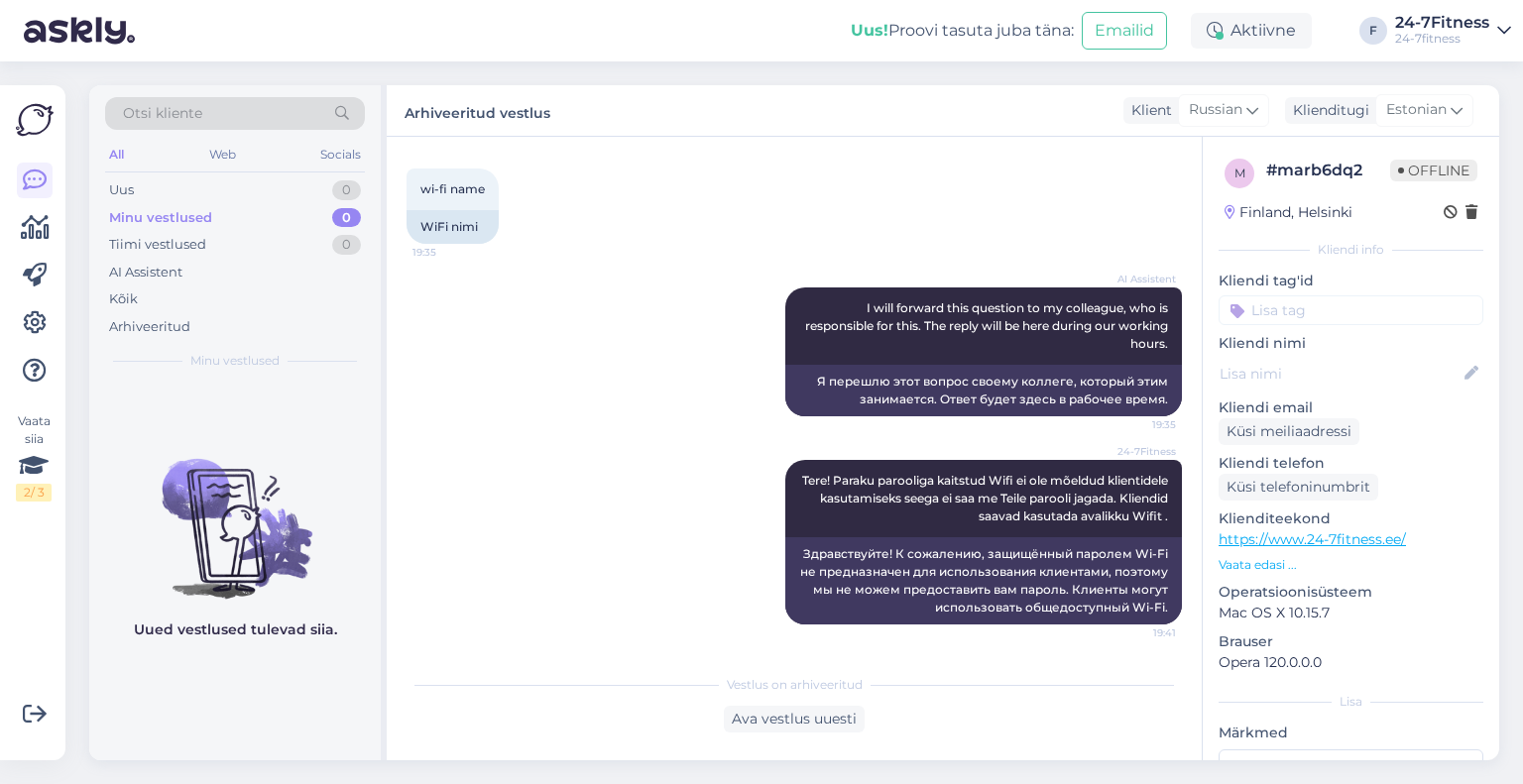 scroll, scrollTop: 1130, scrollLeft: 0, axis: vertical 